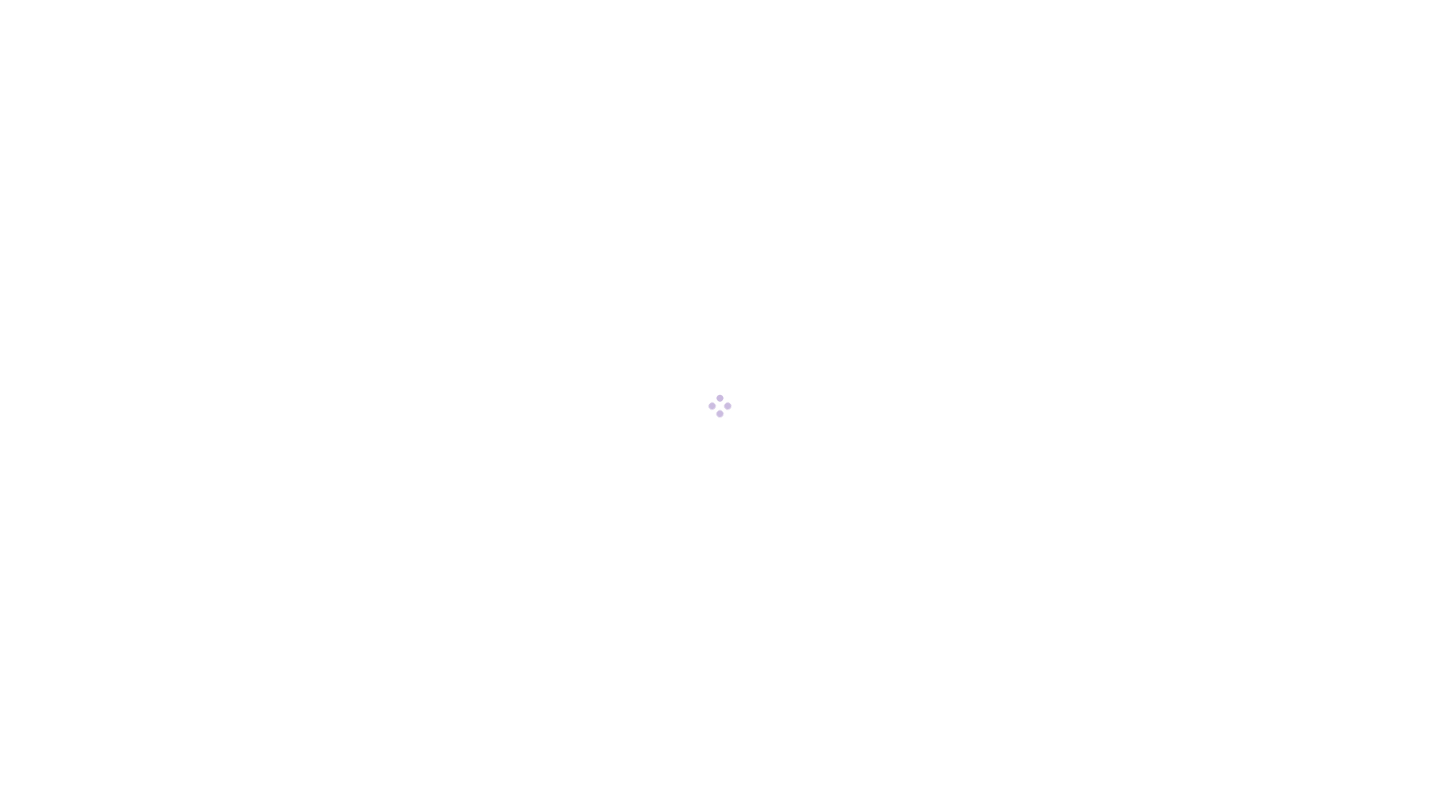 scroll, scrollTop: 0, scrollLeft: 0, axis: both 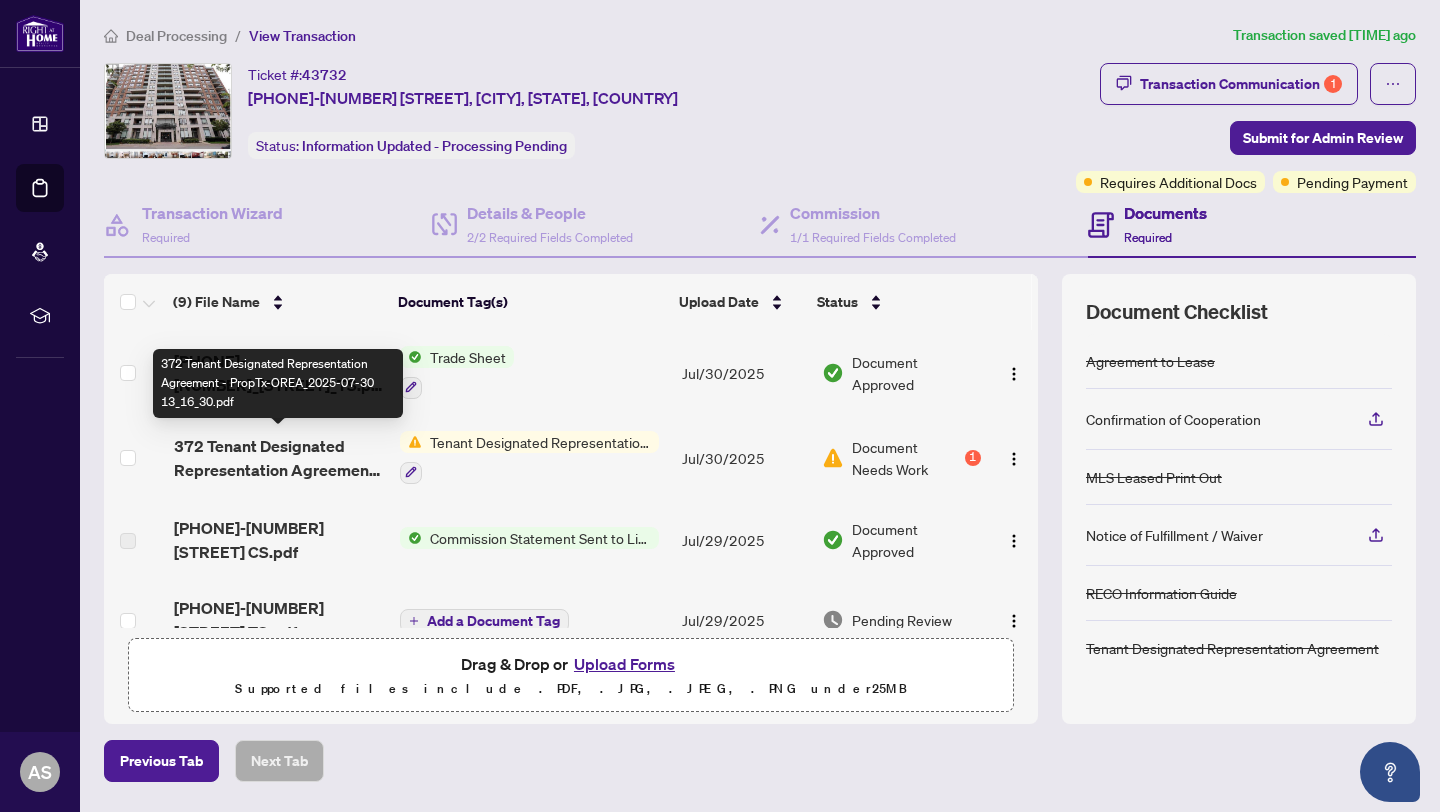 click on "372 Tenant Designated Representation Agreement - PropTx-OREA_2025-07-30 13_16_30.pdf" at bounding box center (279, 458) 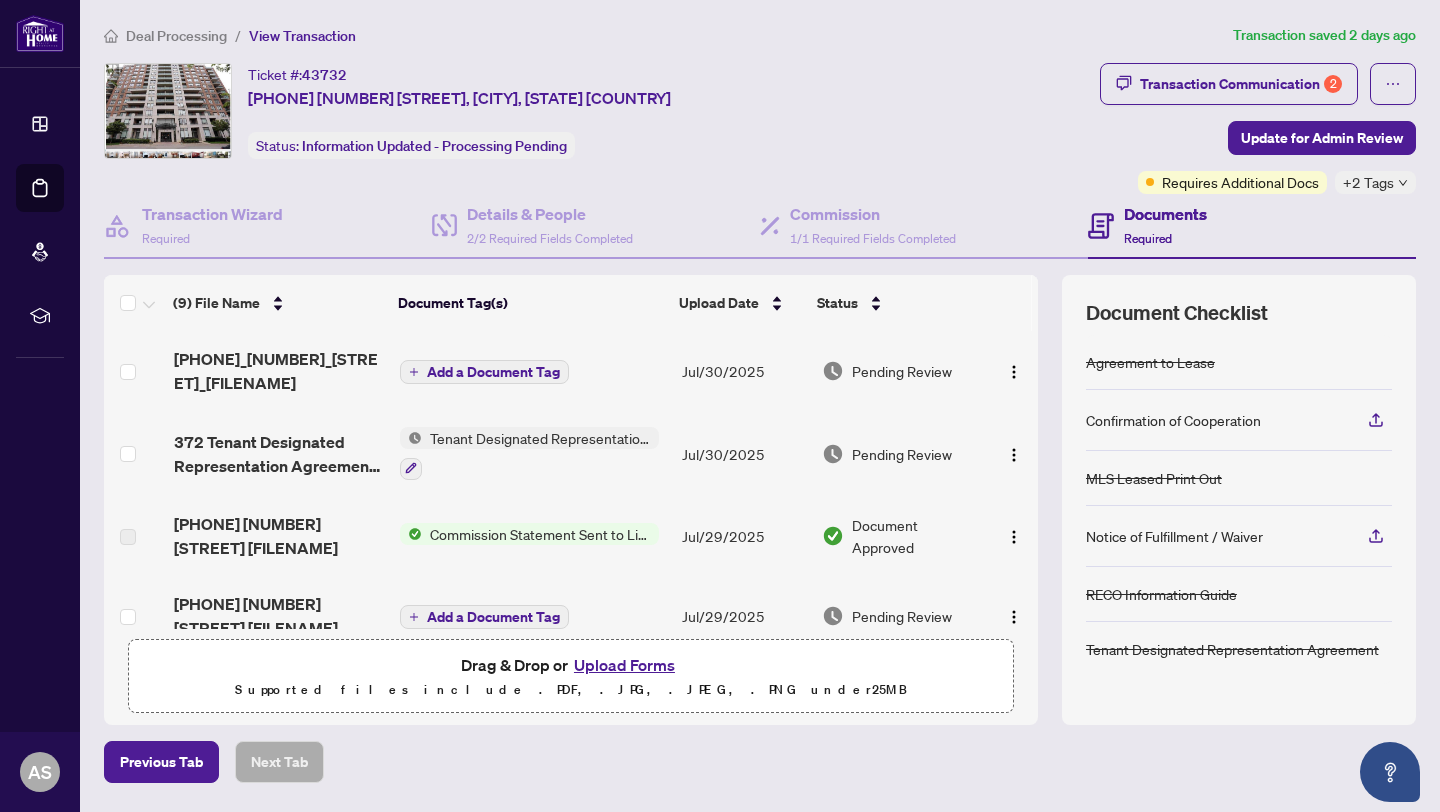 scroll, scrollTop: 0, scrollLeft: 0, axis: both 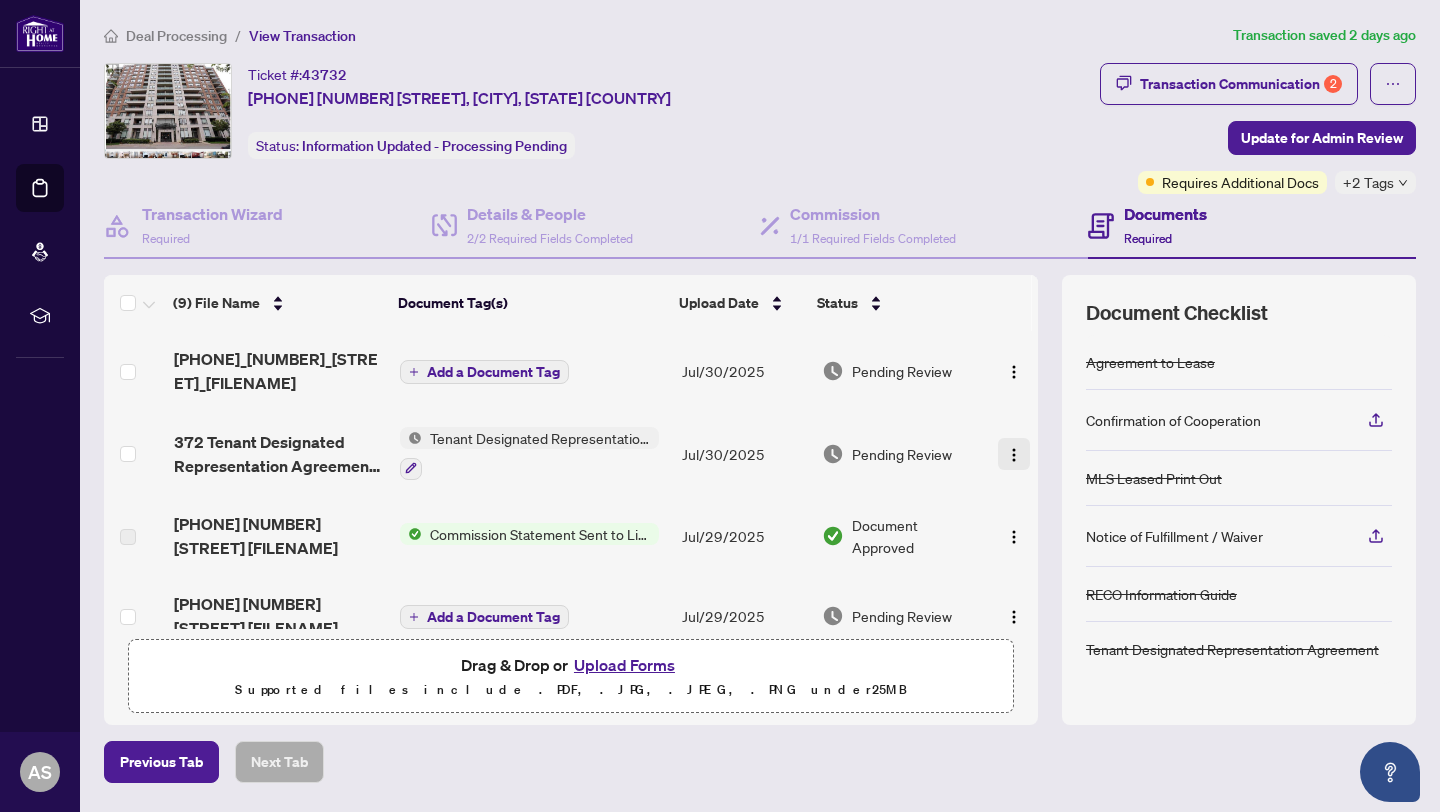 click at bounding box center [1014, 455] 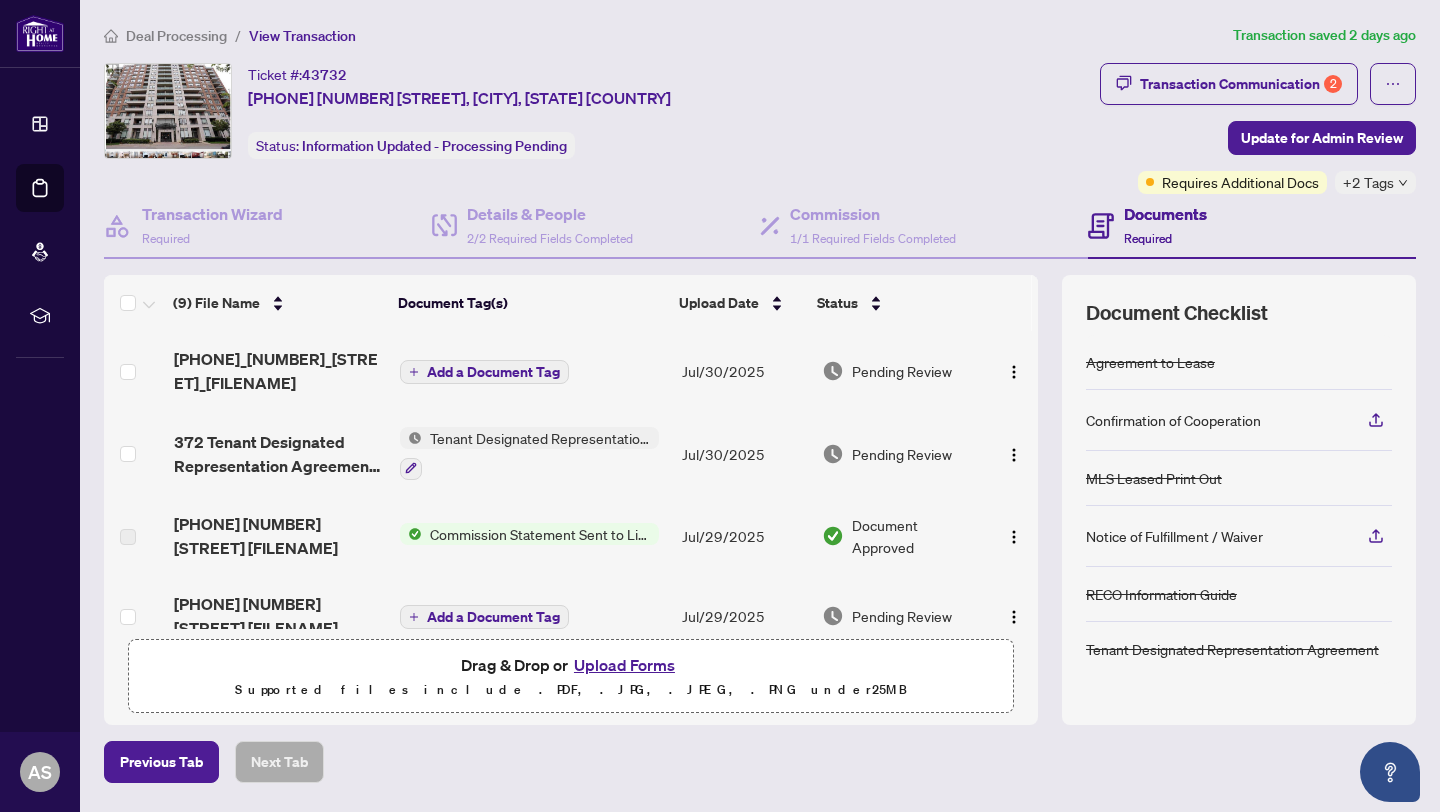 click on "Tenant Designated Representation Agreement" at bounding box center [540, 438] 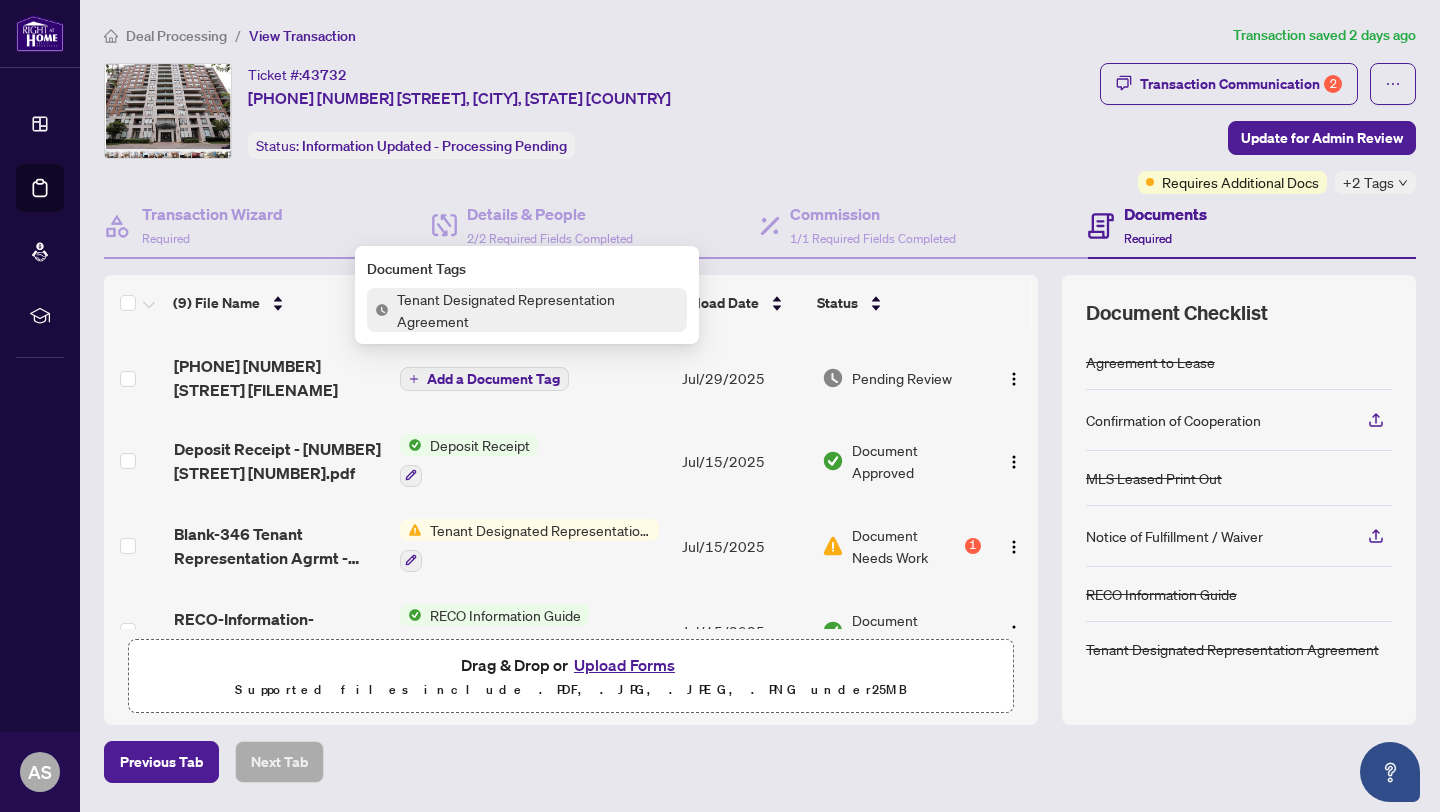 scroll, scrollTop: 243, scrollLeft: 0, axis: vertical 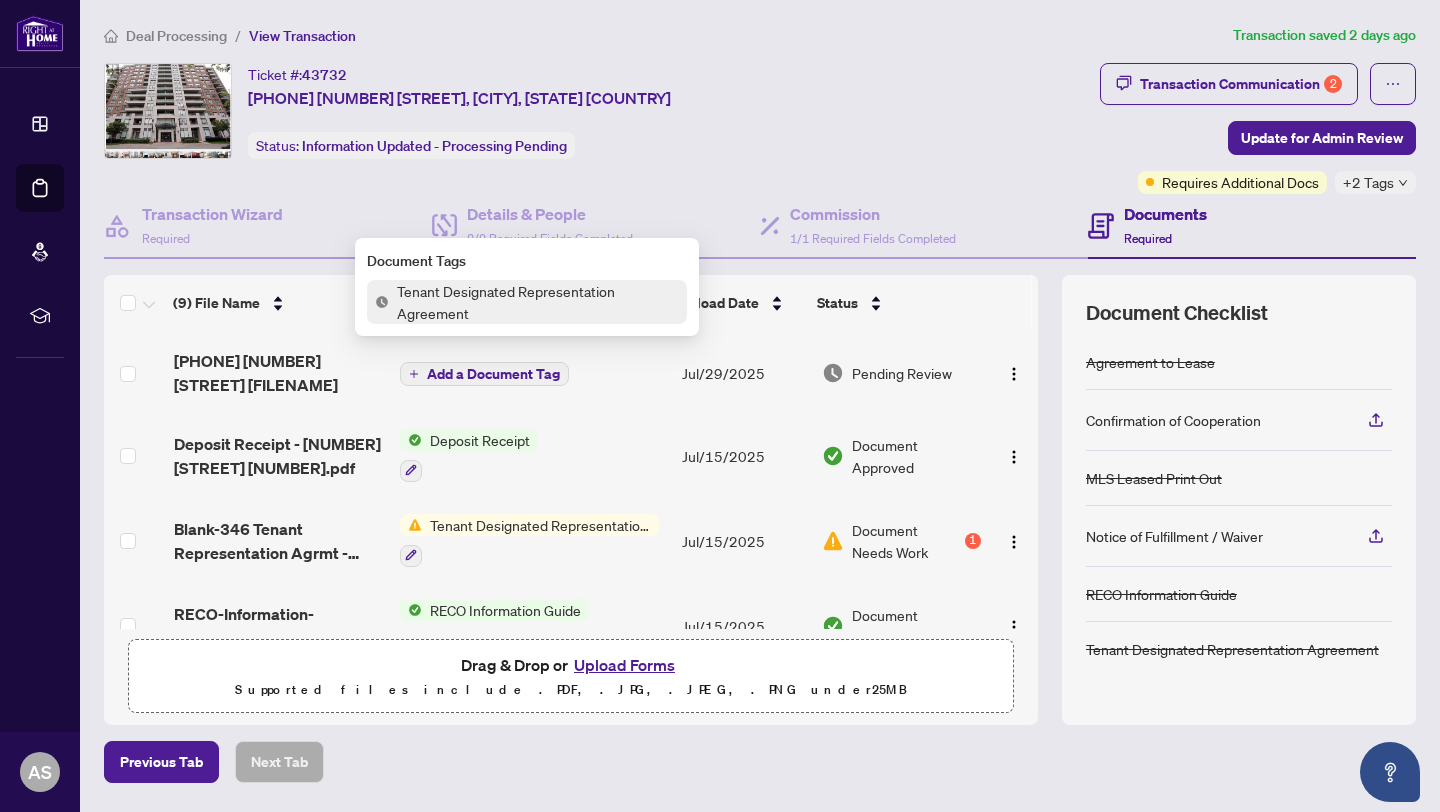 click on "Add a Document Tag" at bounding box center [493, 374] 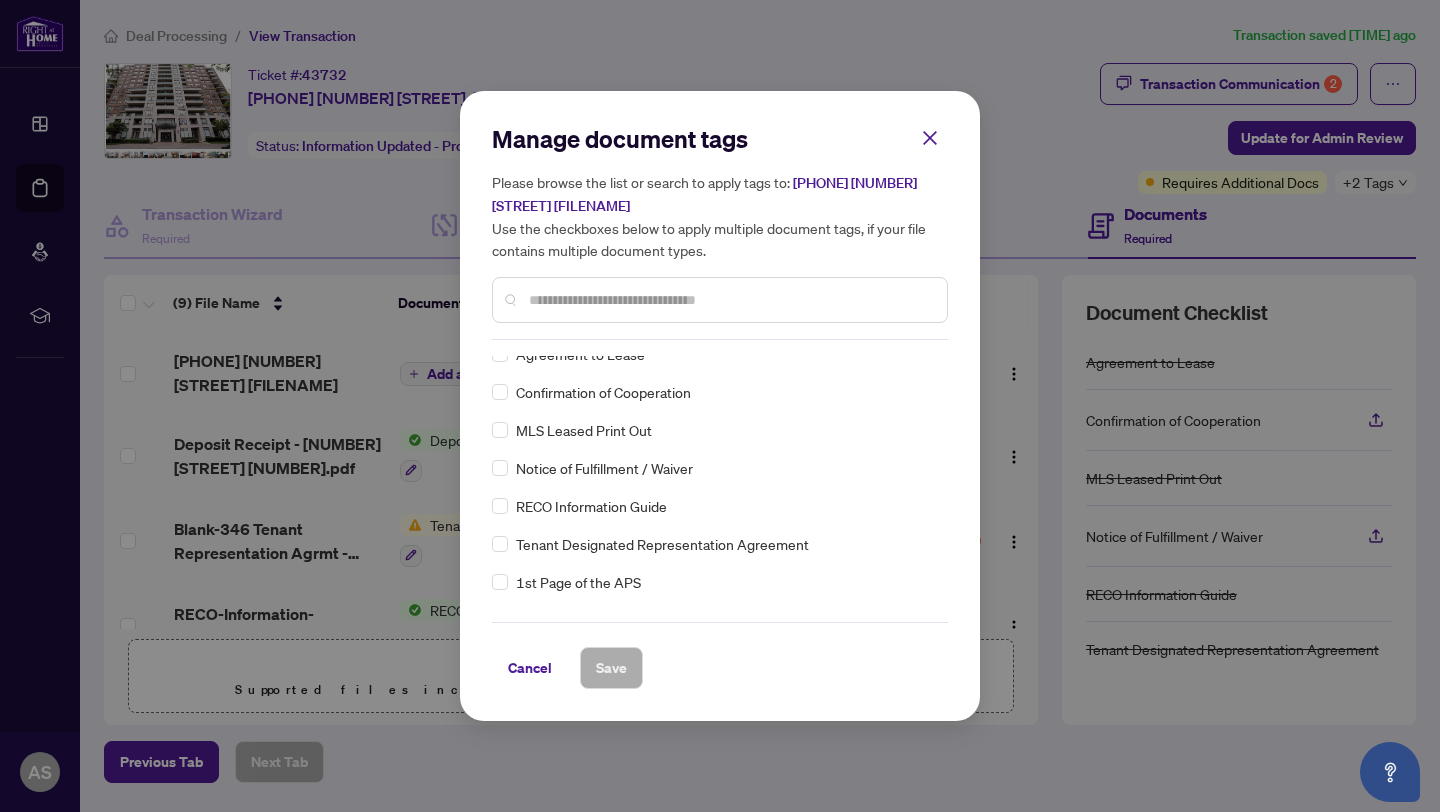 scroll, scrollTop: 0, scrollLeft: 0, axis: both 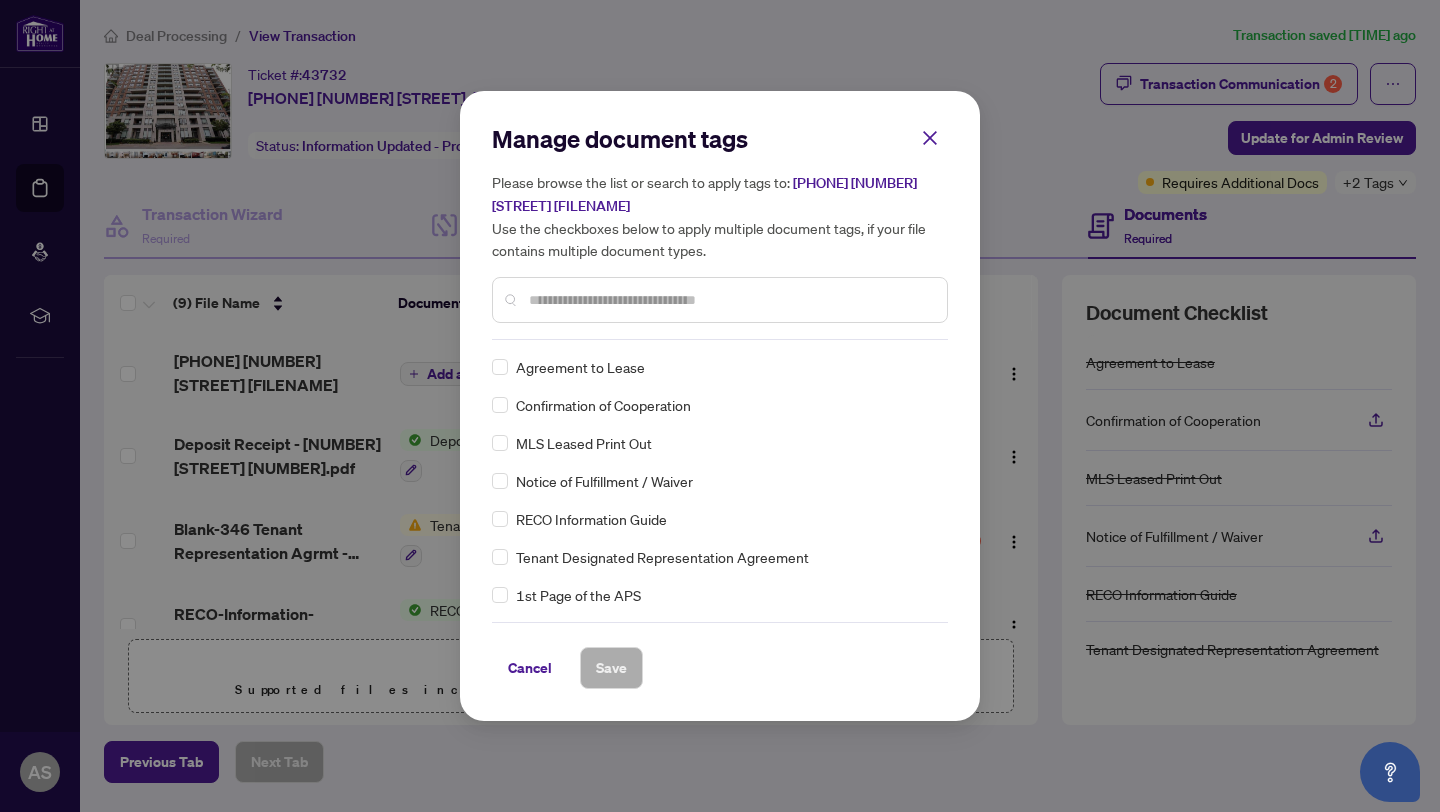click at bounding box center (730, 300) 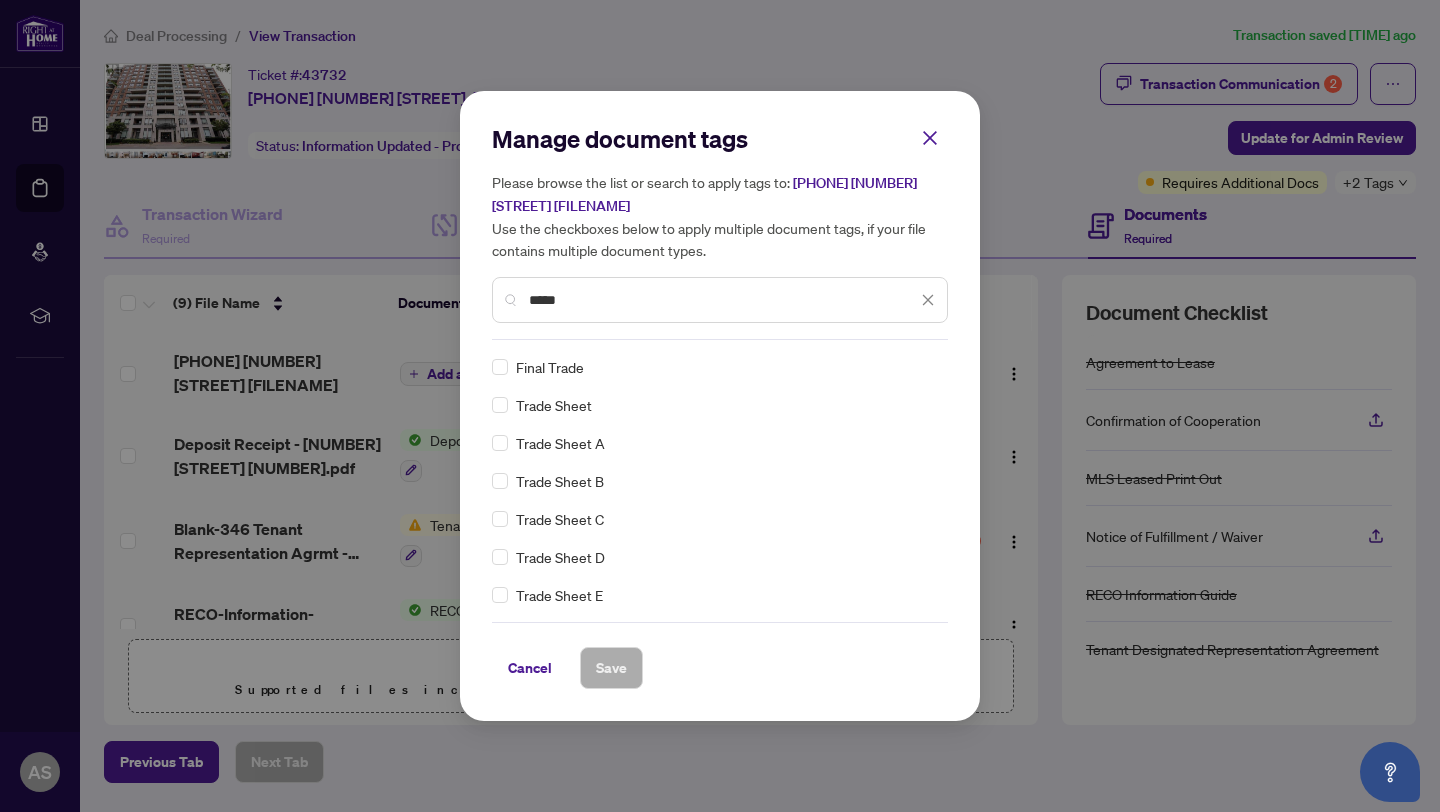 type on "*****" 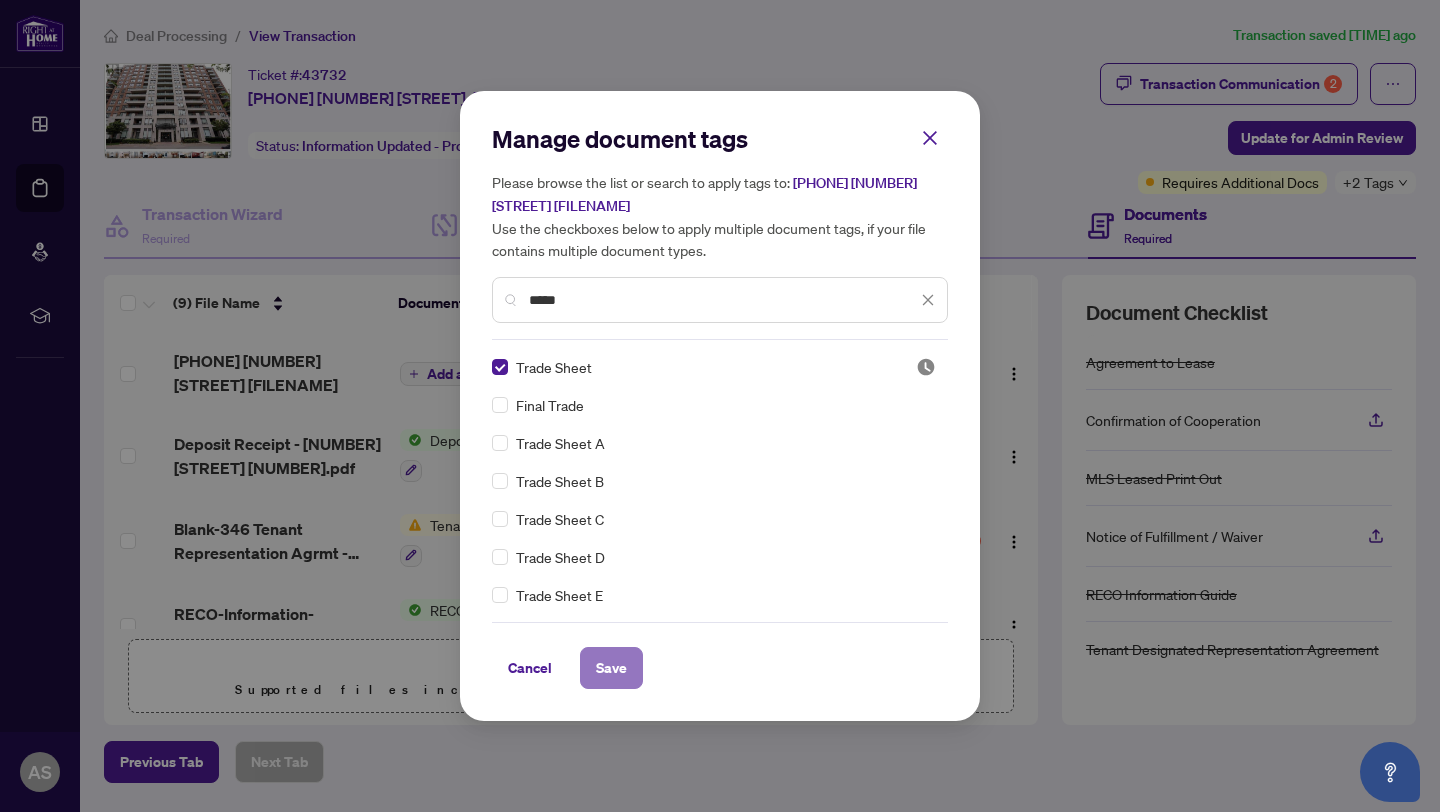click on "Save" at bounding box center (611, 668) 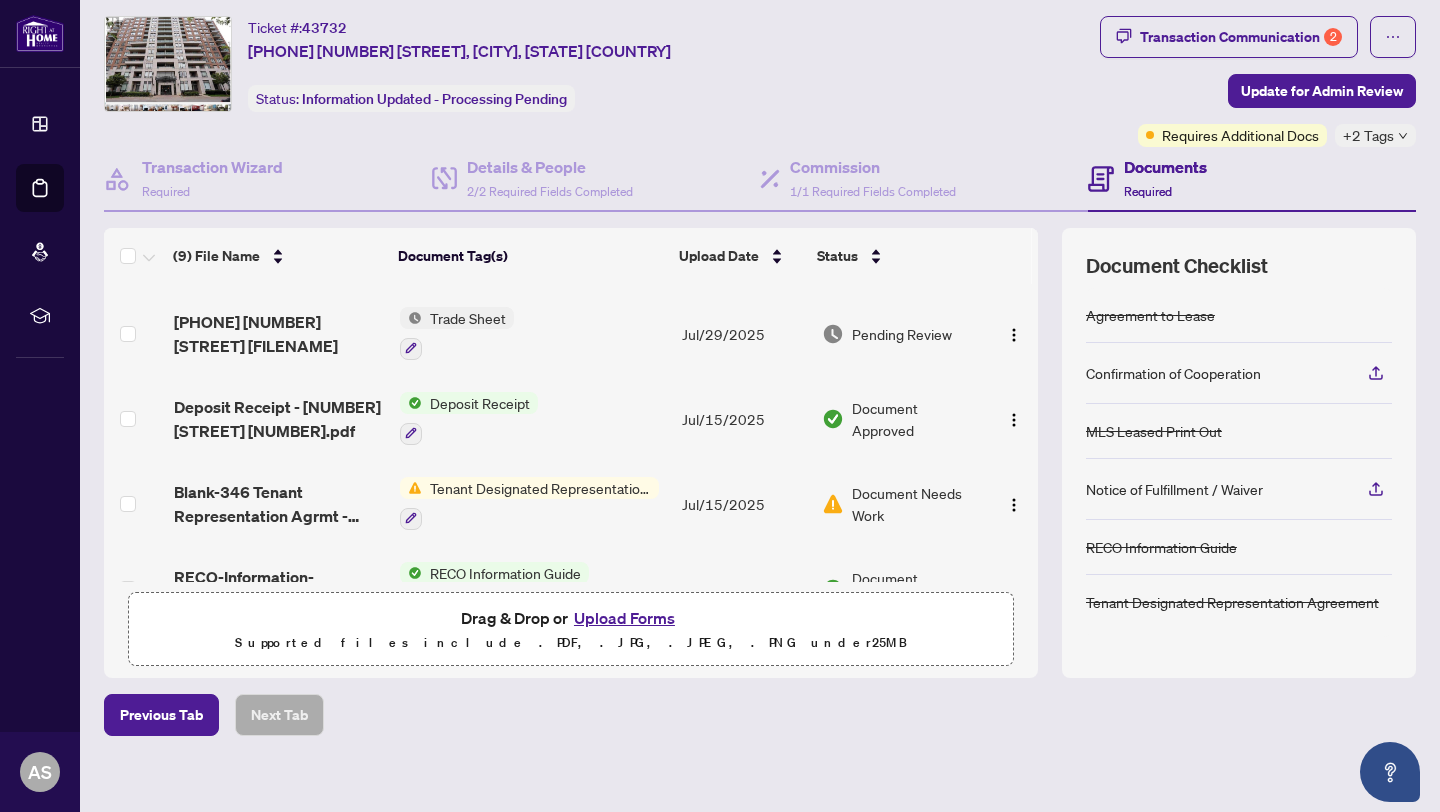 scroll, scrollTop: 63, scrollLeft: 0, axis: vertical 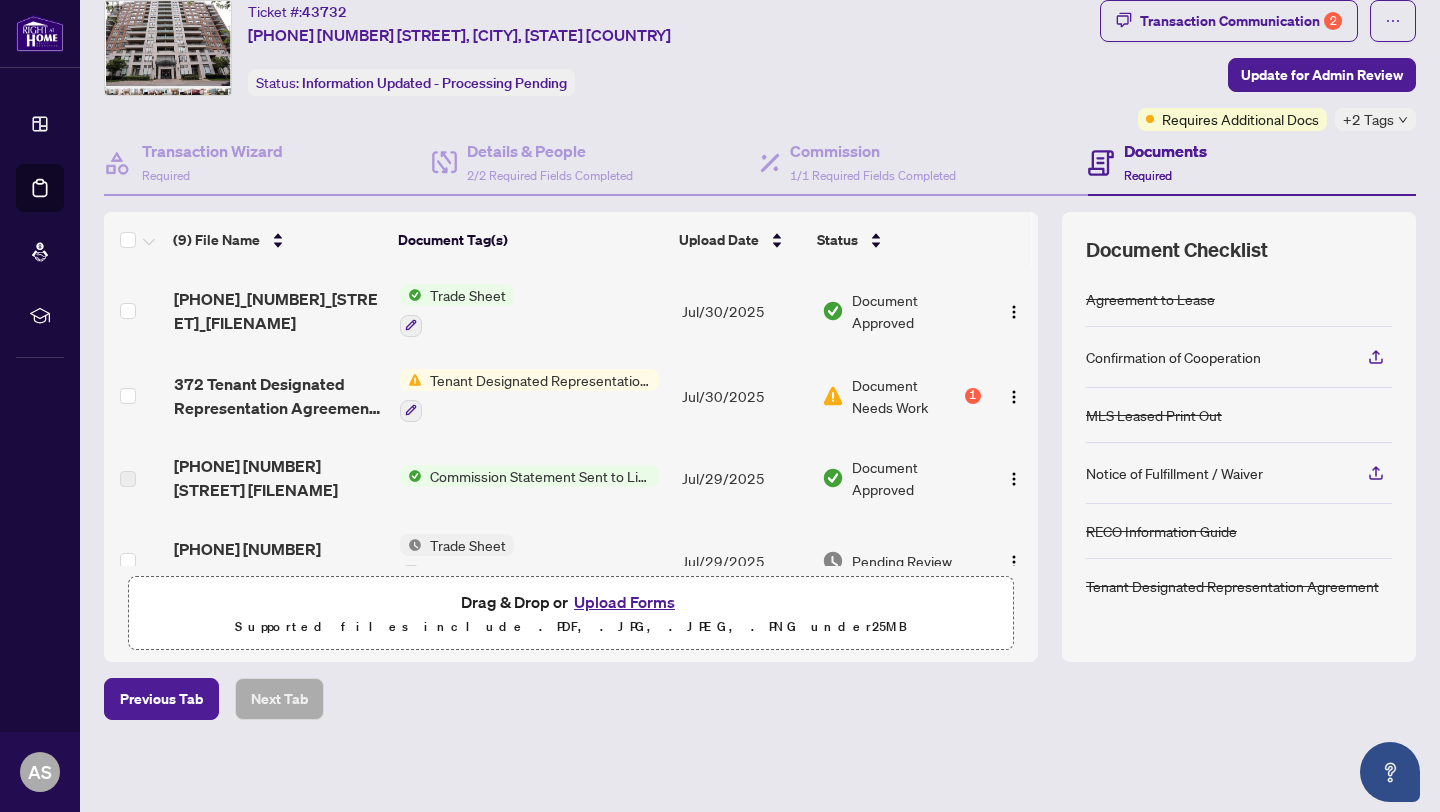 click on "Upload Forms" at bounding box center (624, 602) 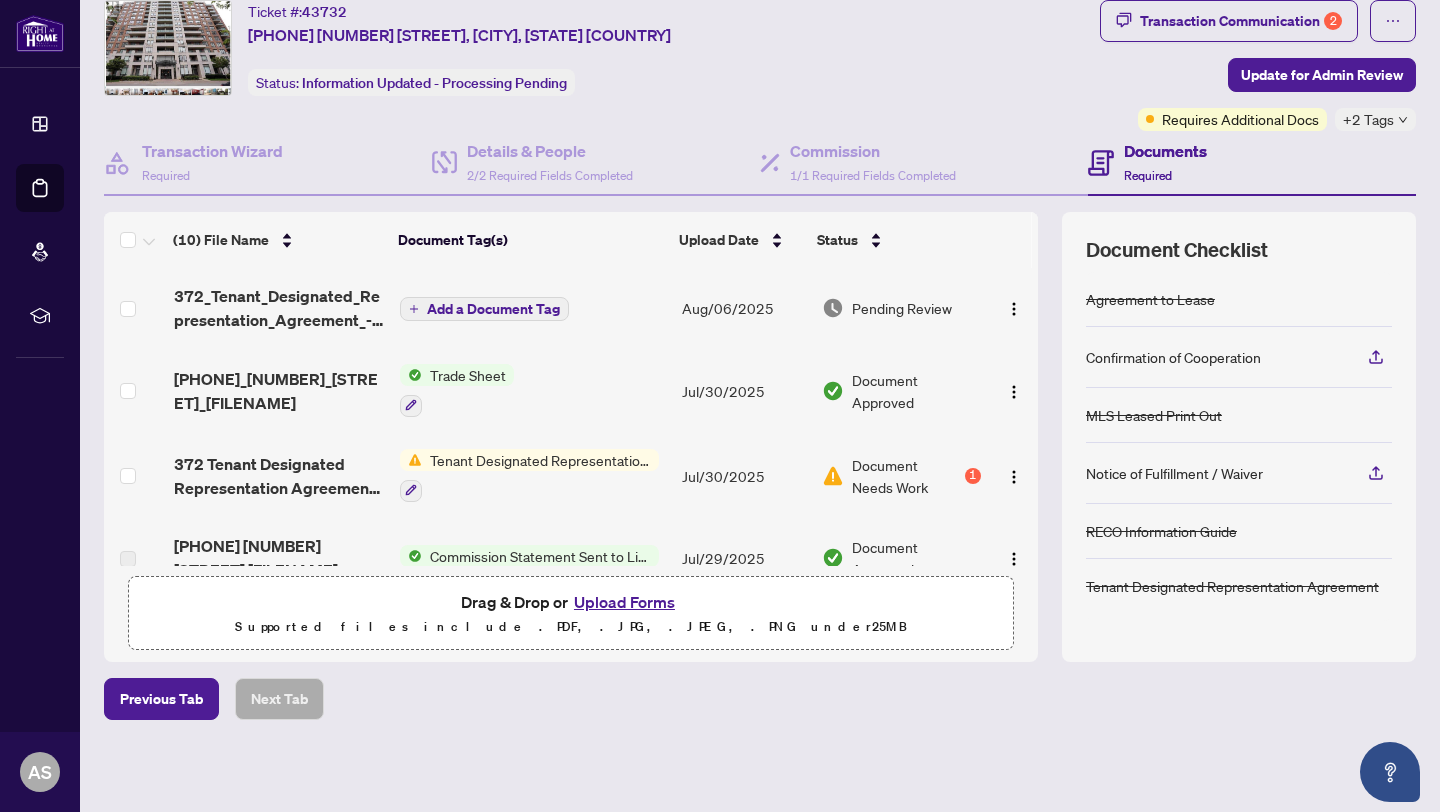 click on "Add a Document Tag" at bounding box center (493, 309) 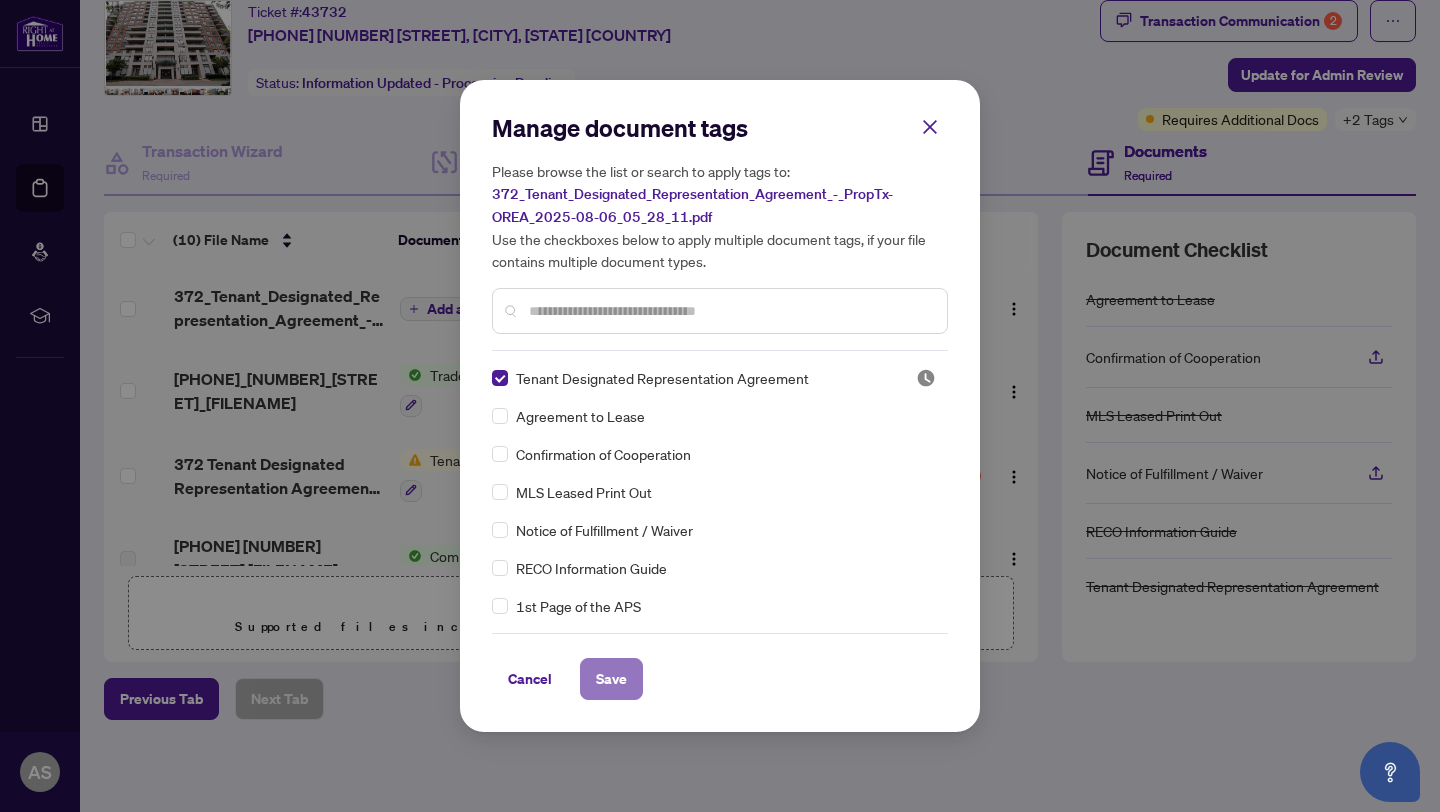 click on "Save" at bounding box center (611, 679) 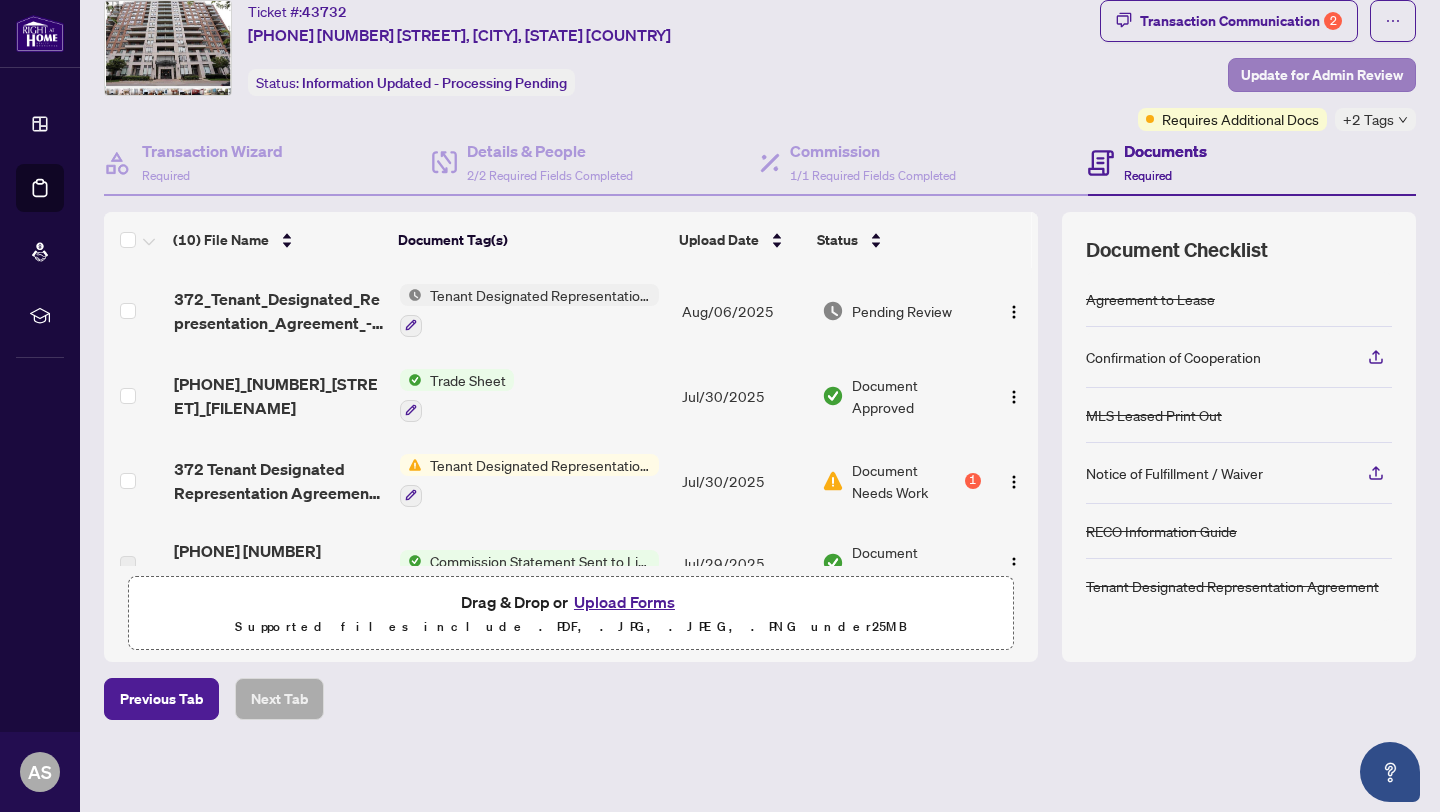 scroll, scrollTop: 30, scrollLeft: 0, axis: vertical 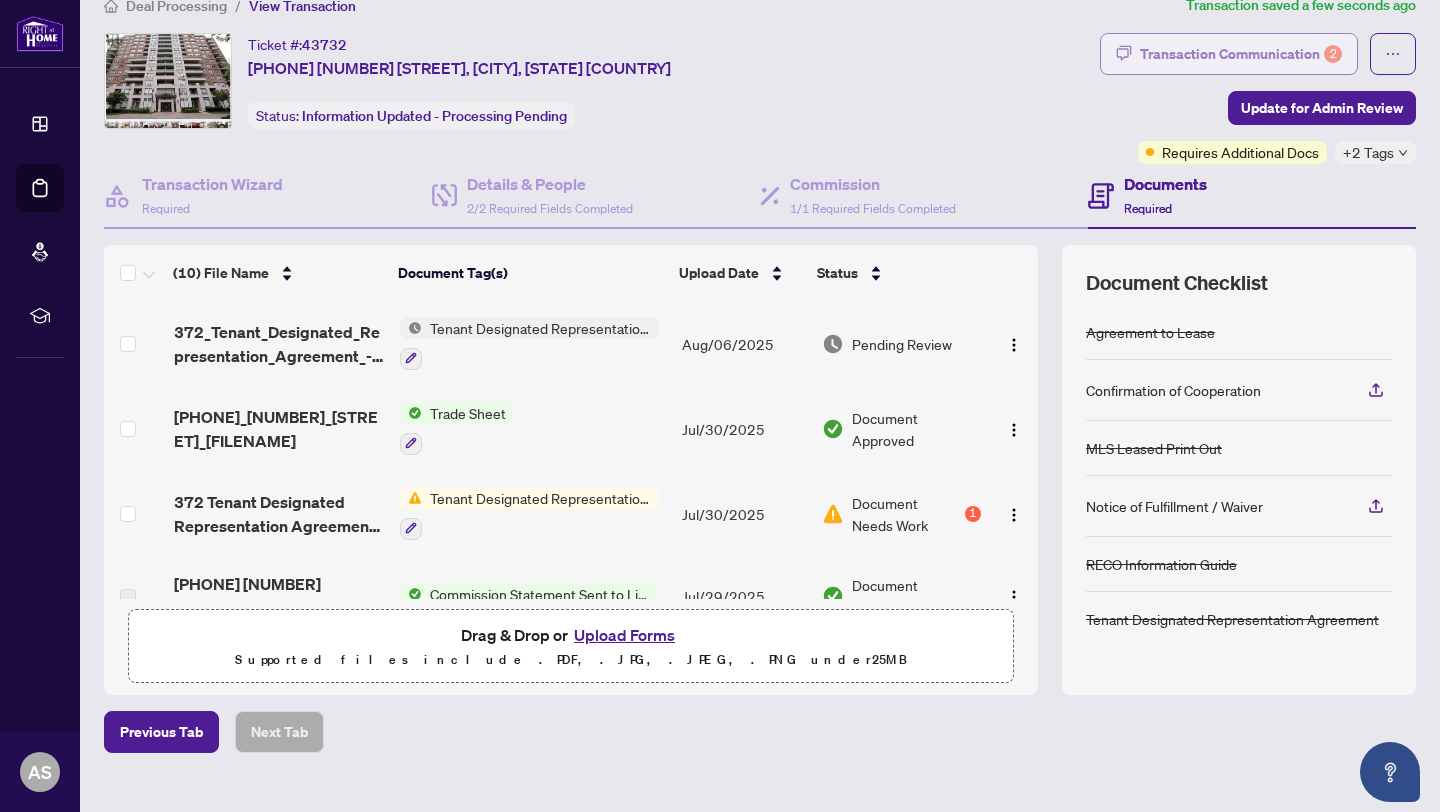 click on "Transaction Communication 2" at bounding box center [1241, 54] 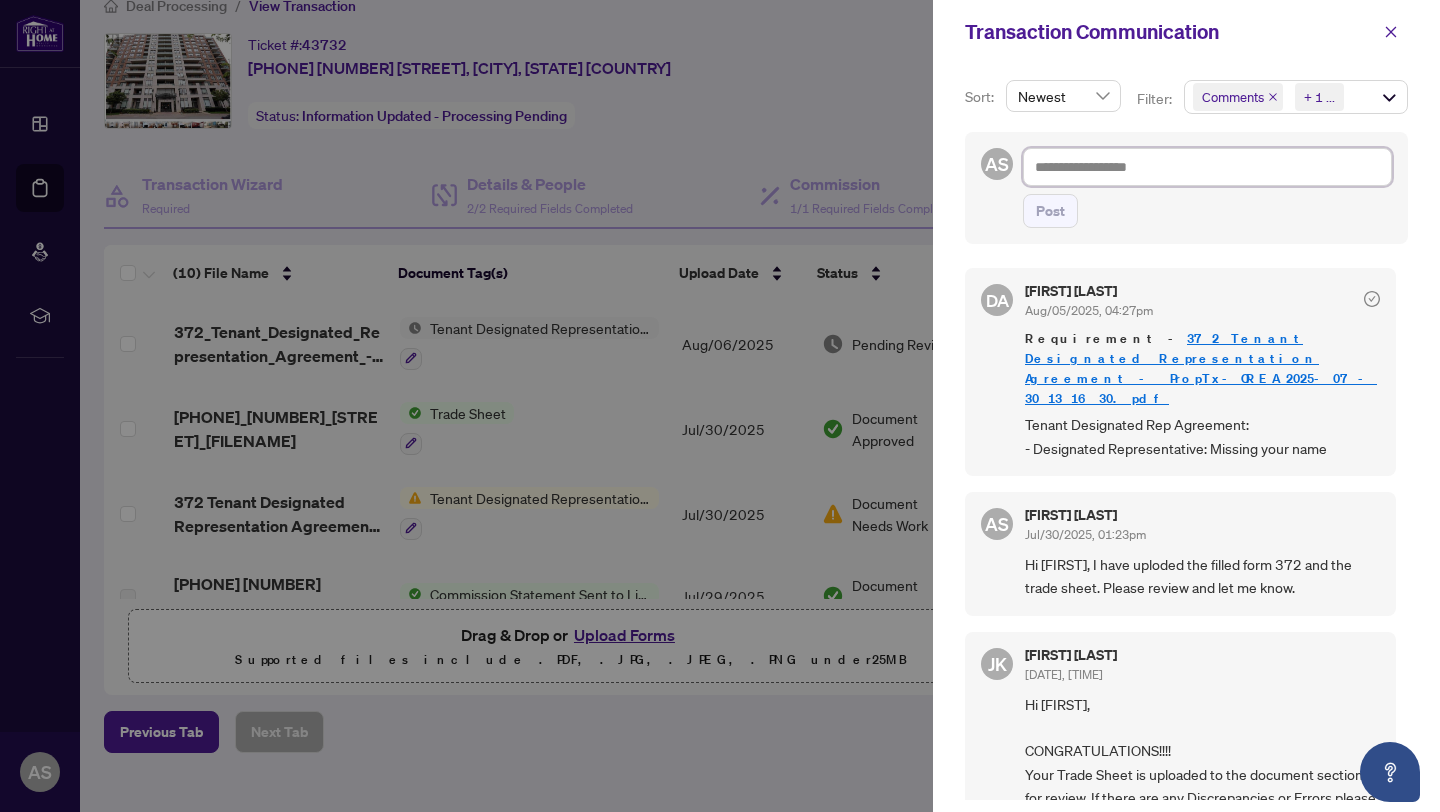 click at bounding box center [1207, 167] 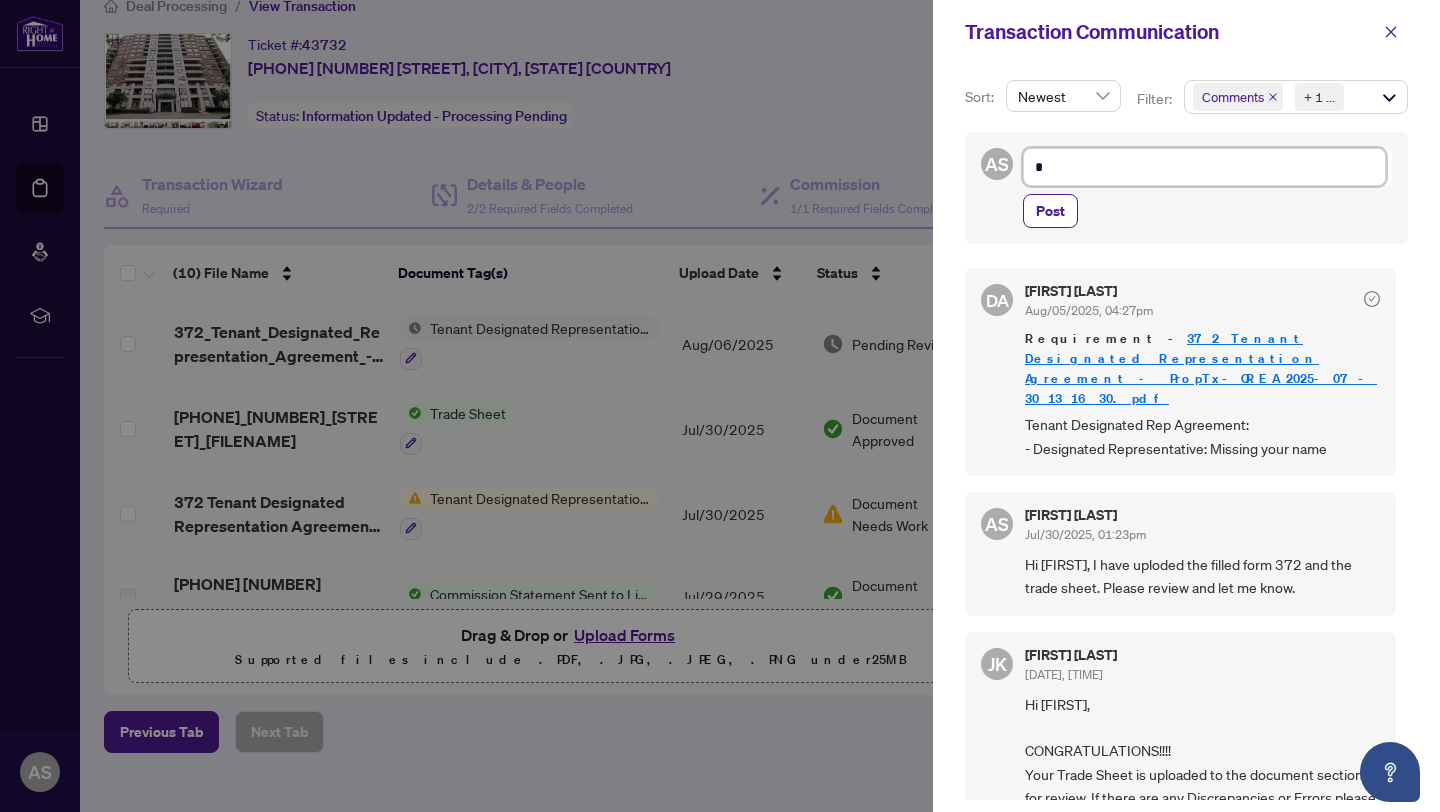 type on "**" 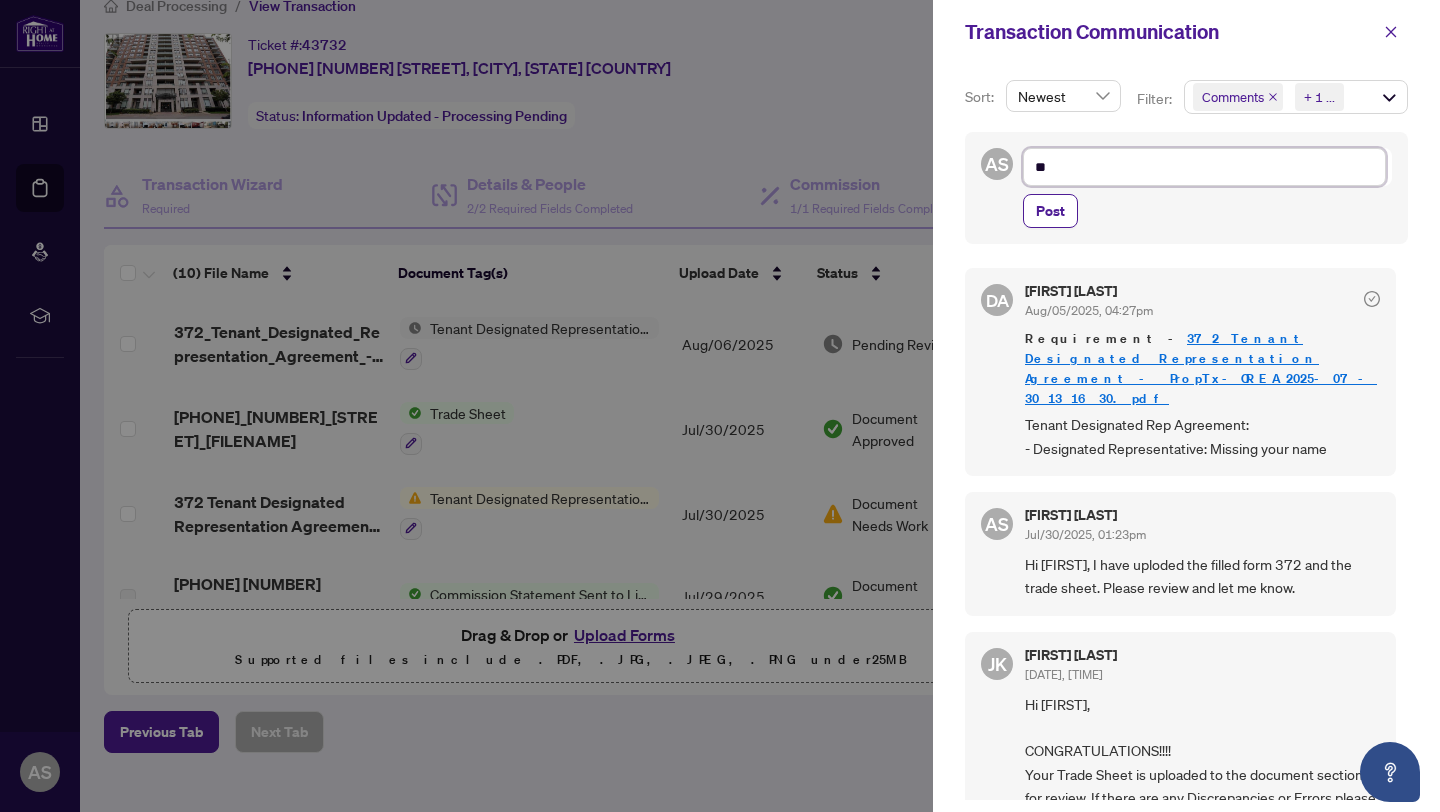 type on "***" 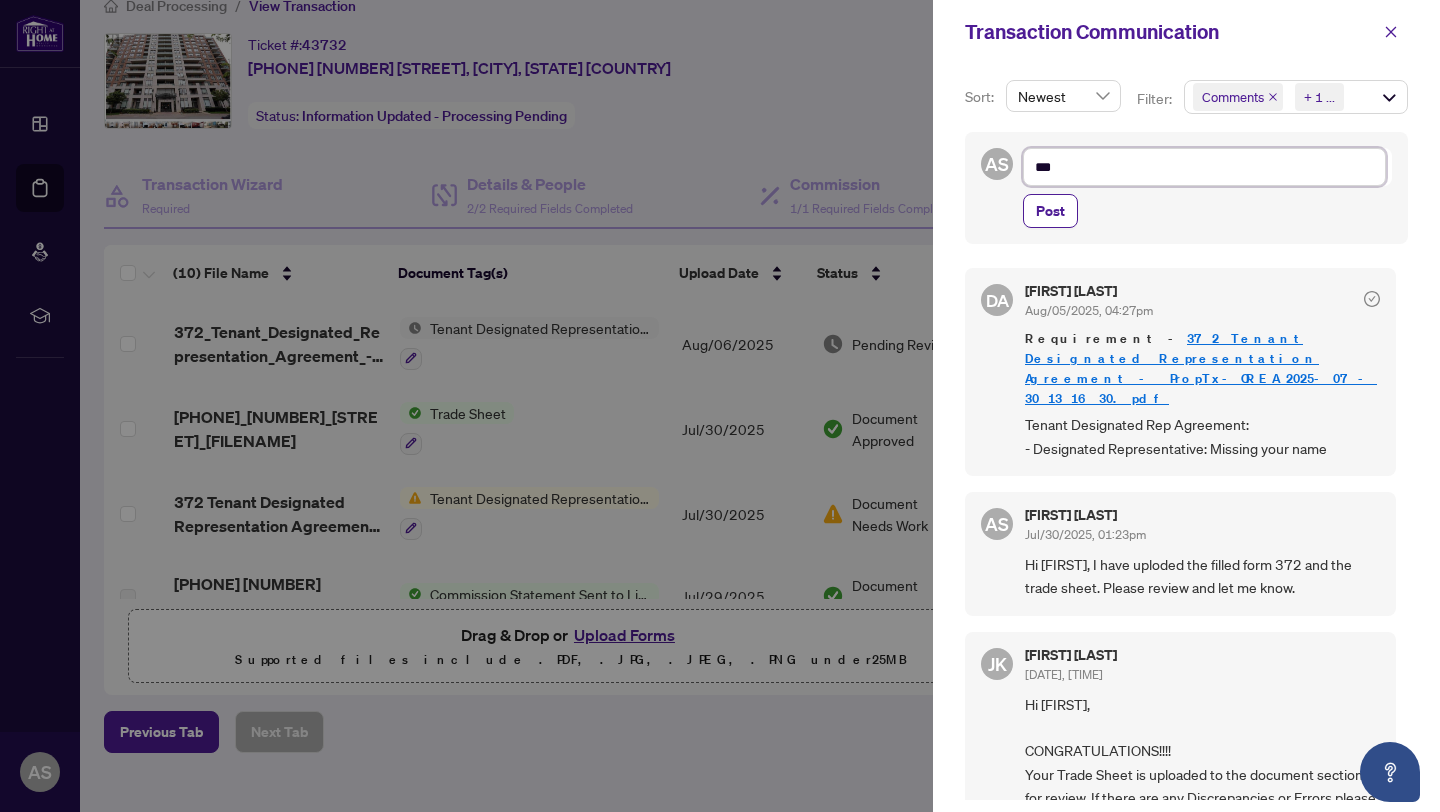 type on "****" 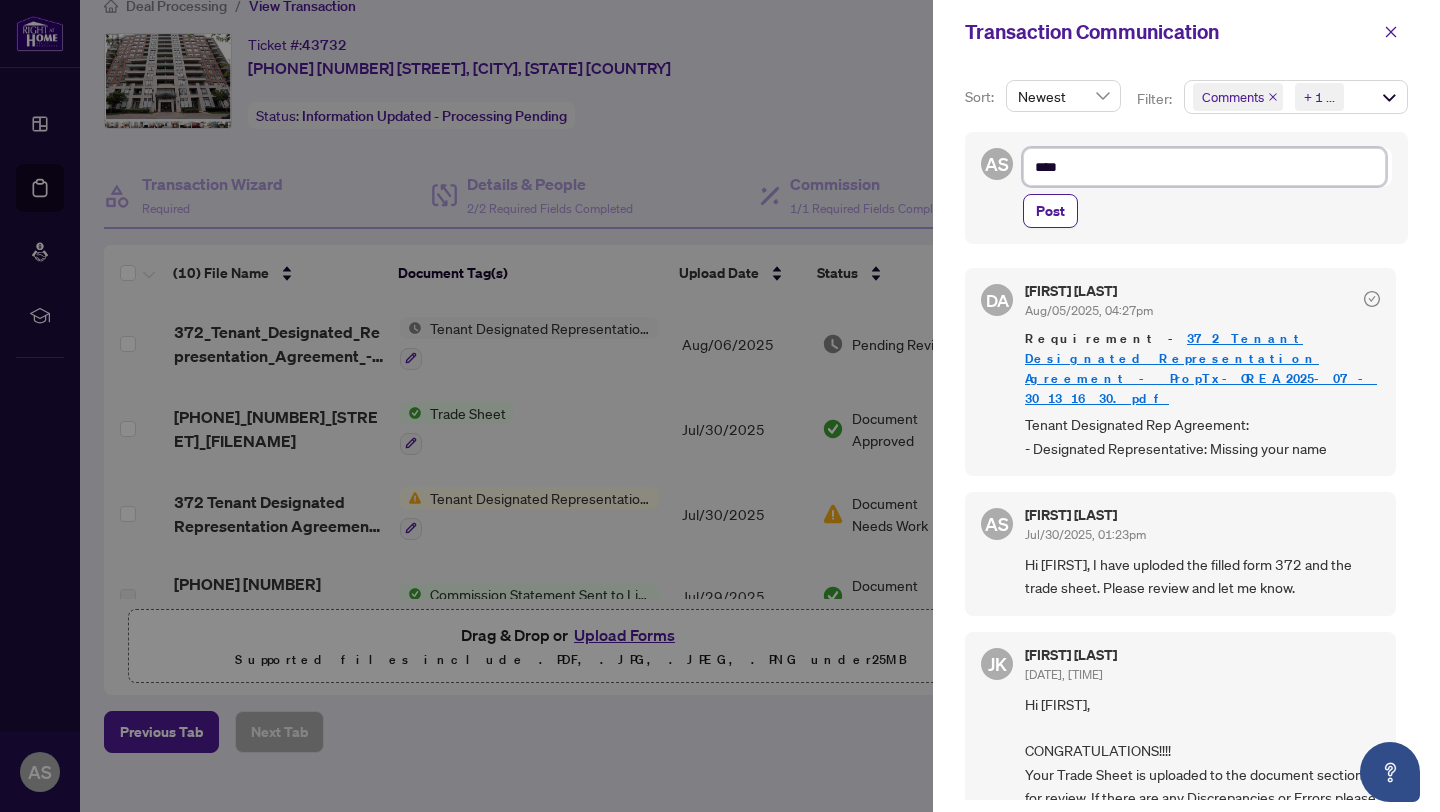 type on "*****" 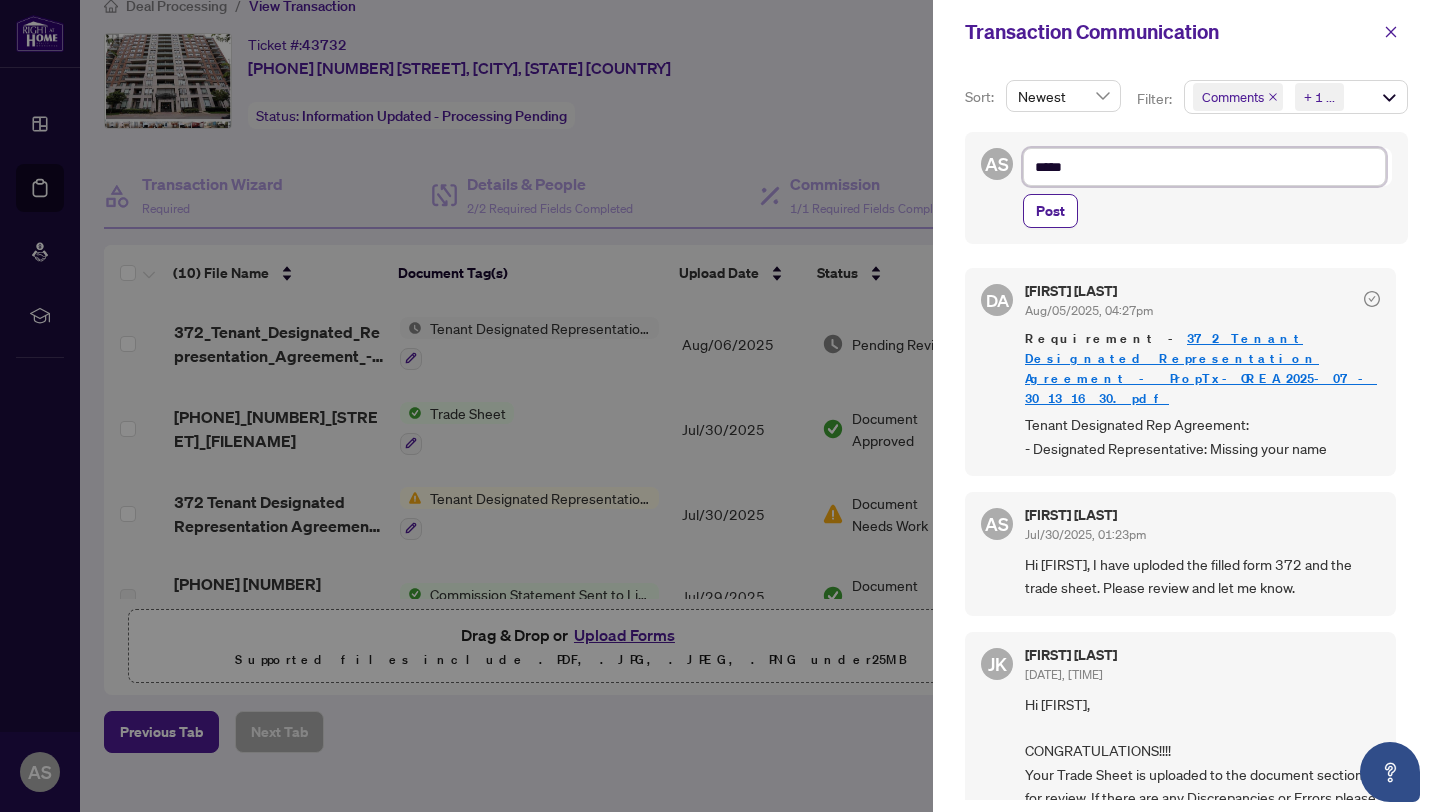 type on "******" 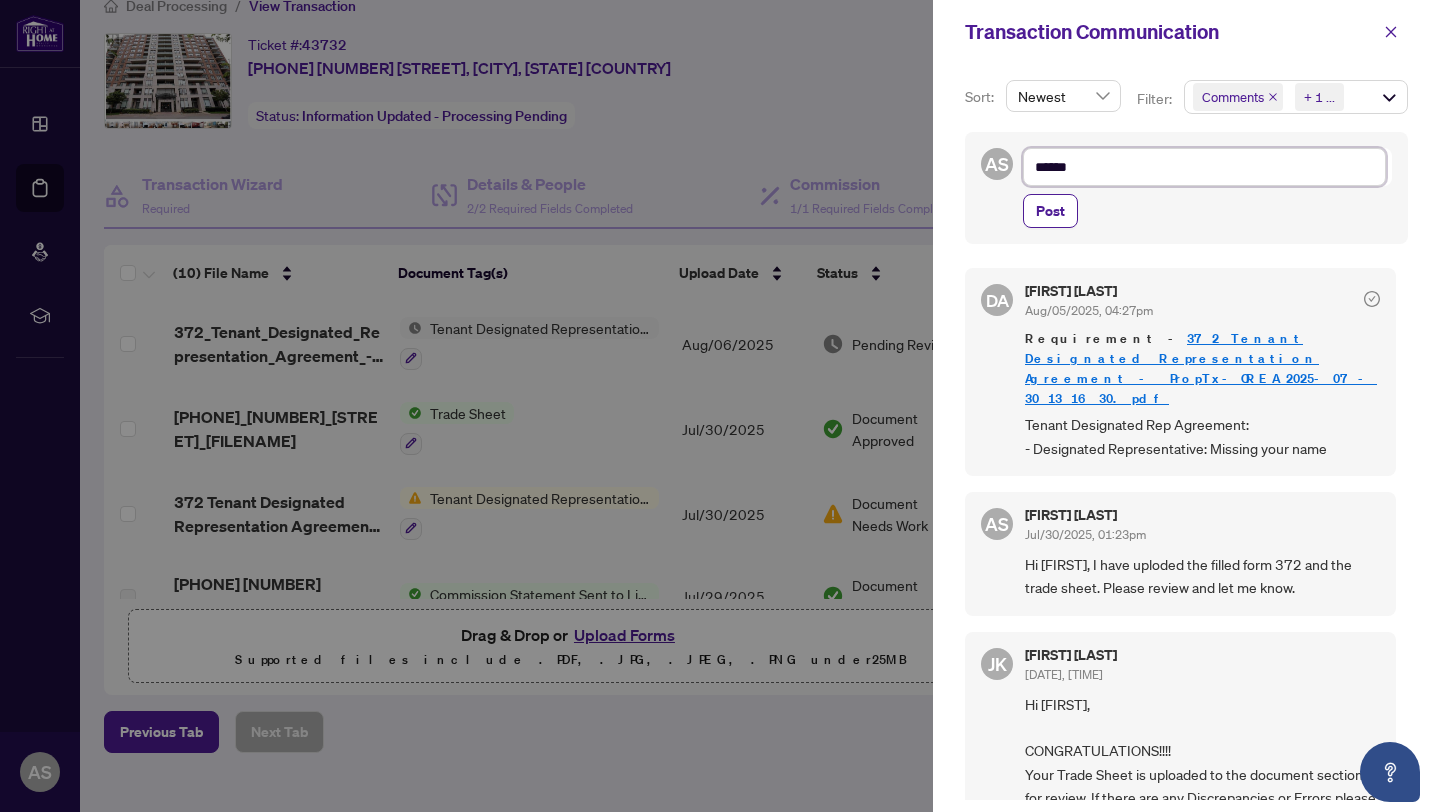type on "******" 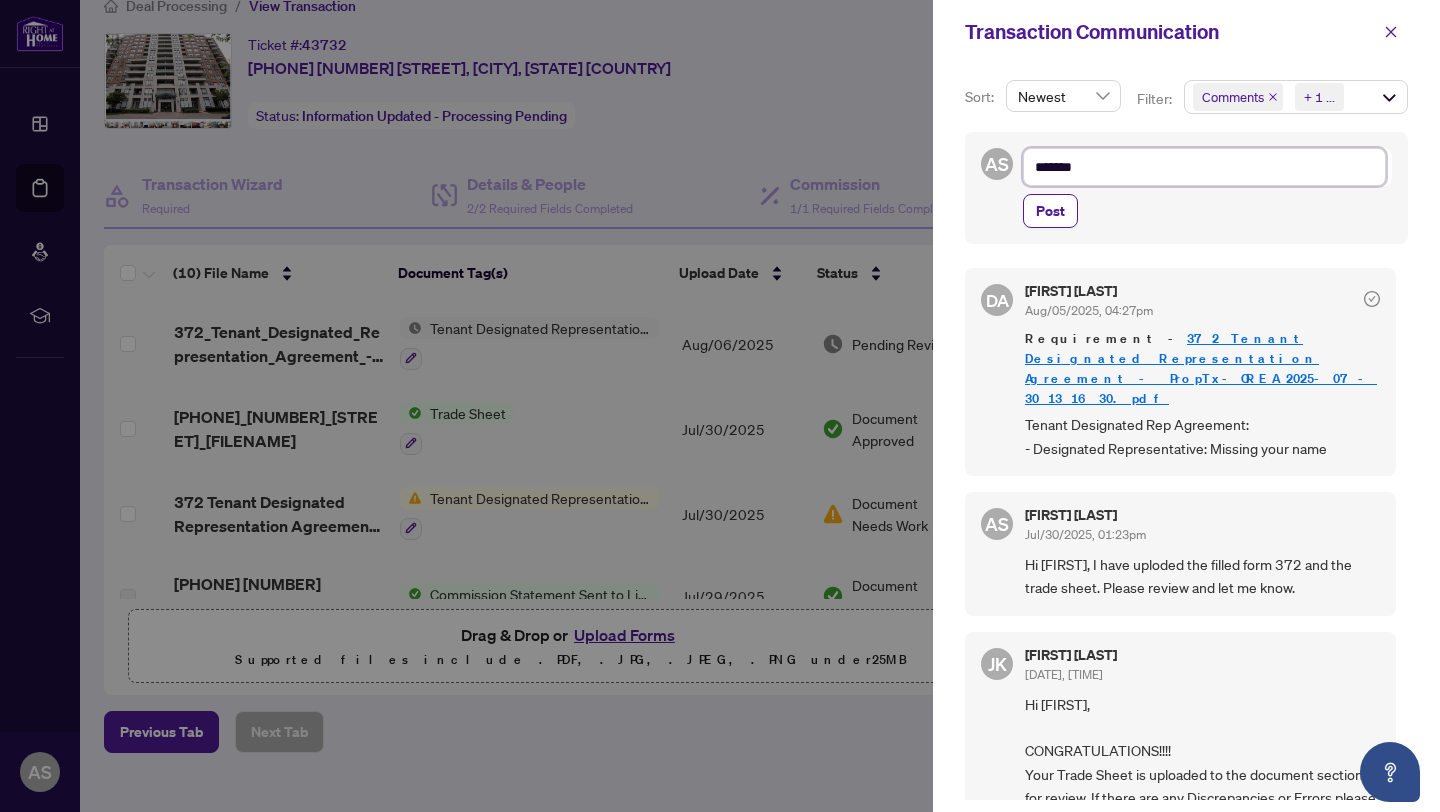 type on "********" 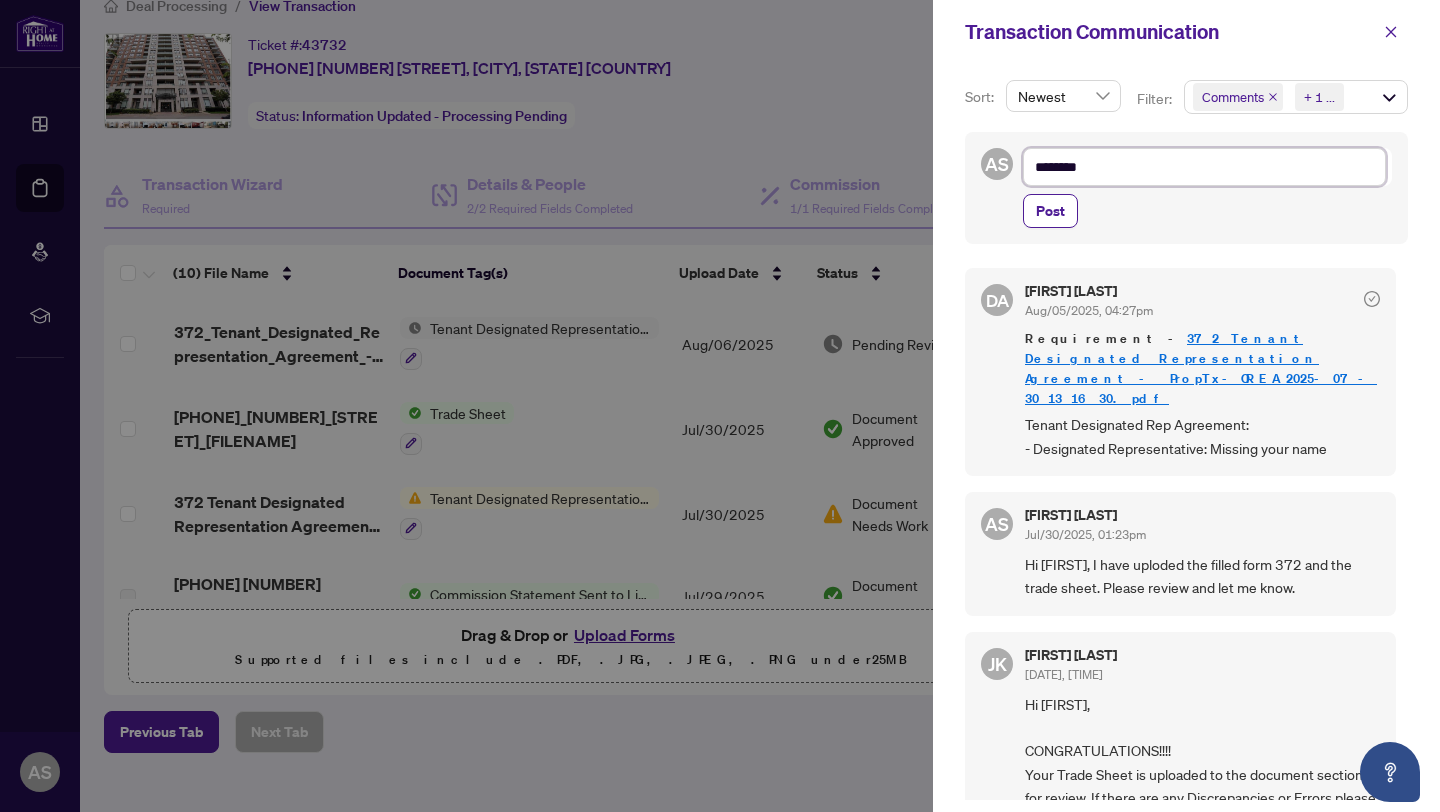 type on "*********" 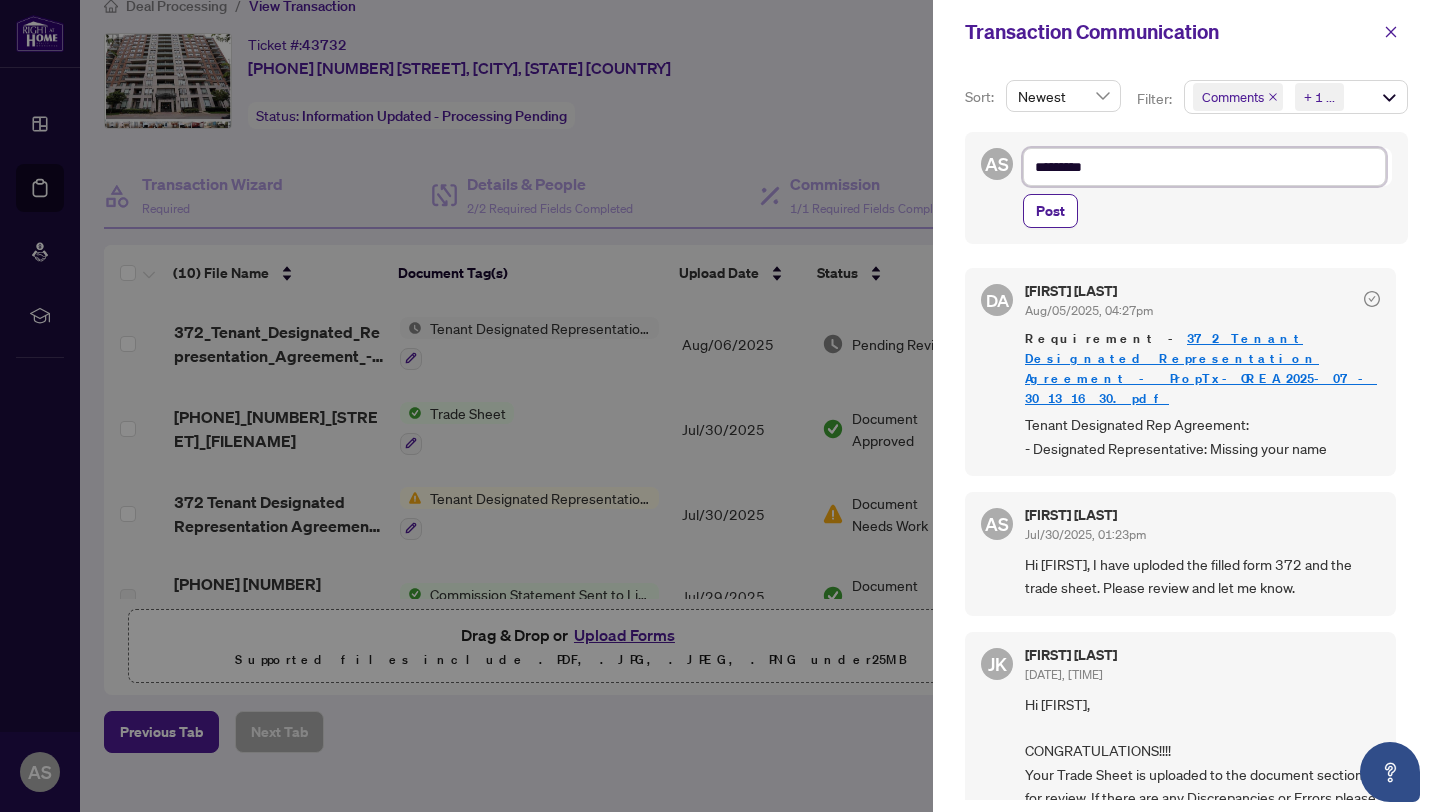 type on "**********" 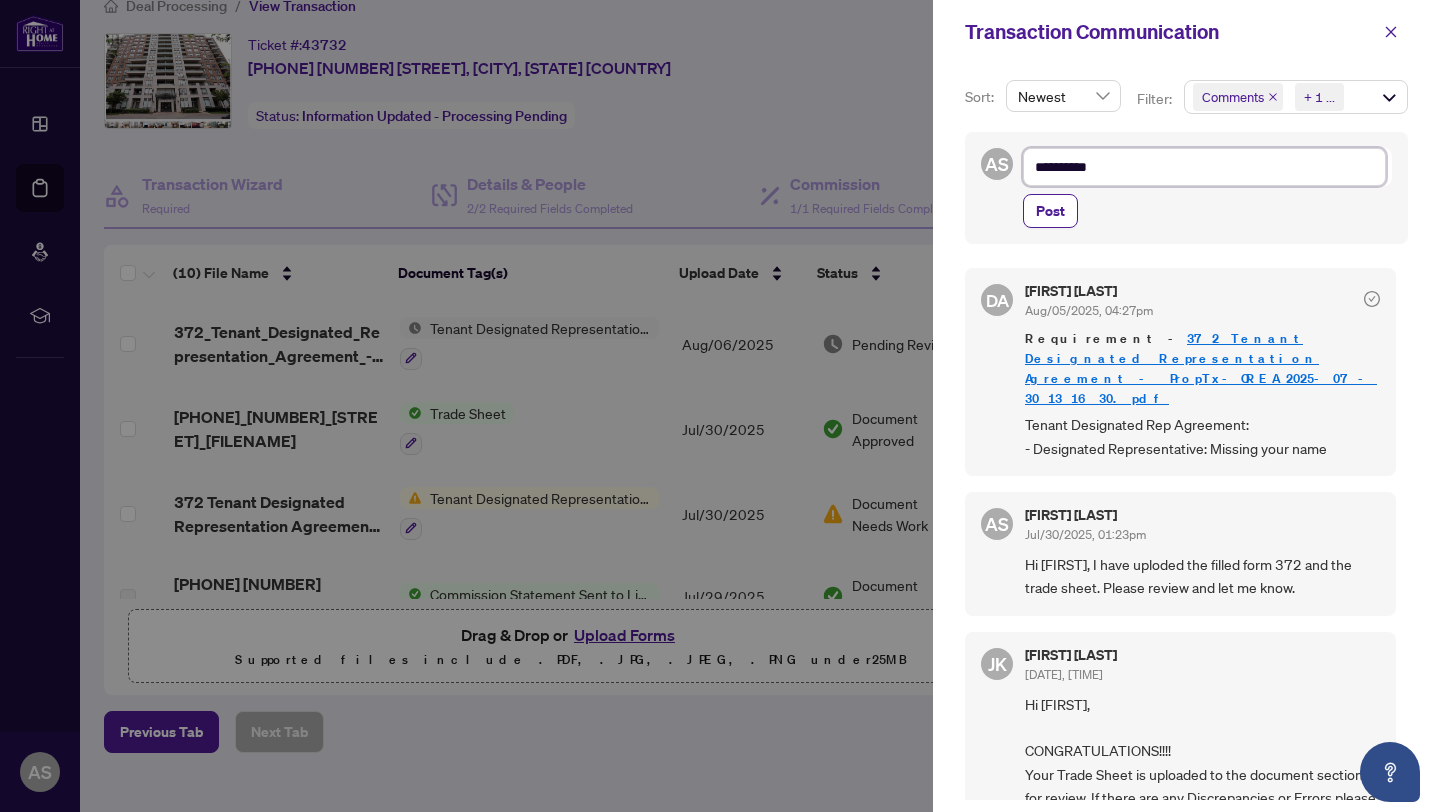 type on "**********" 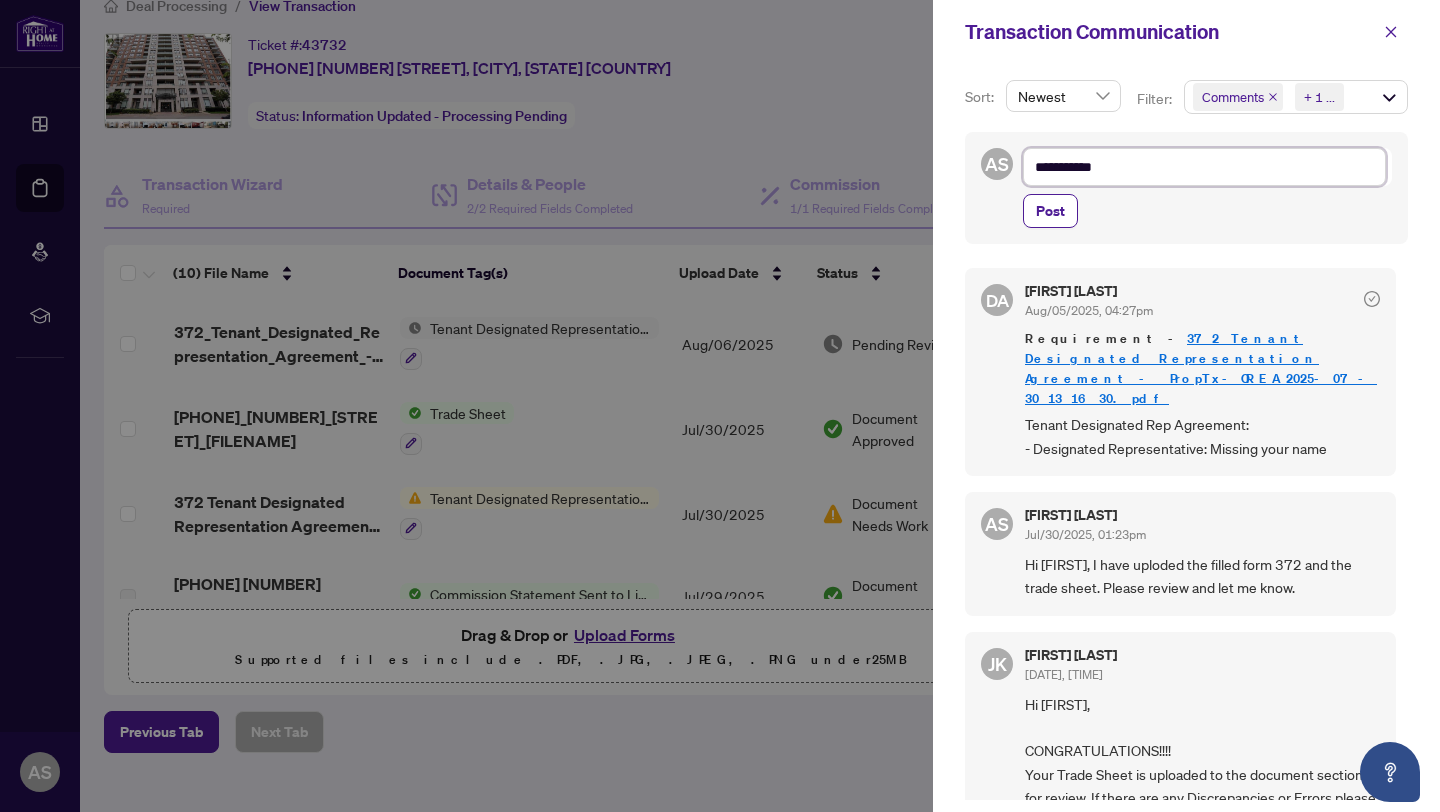 type on "**********" 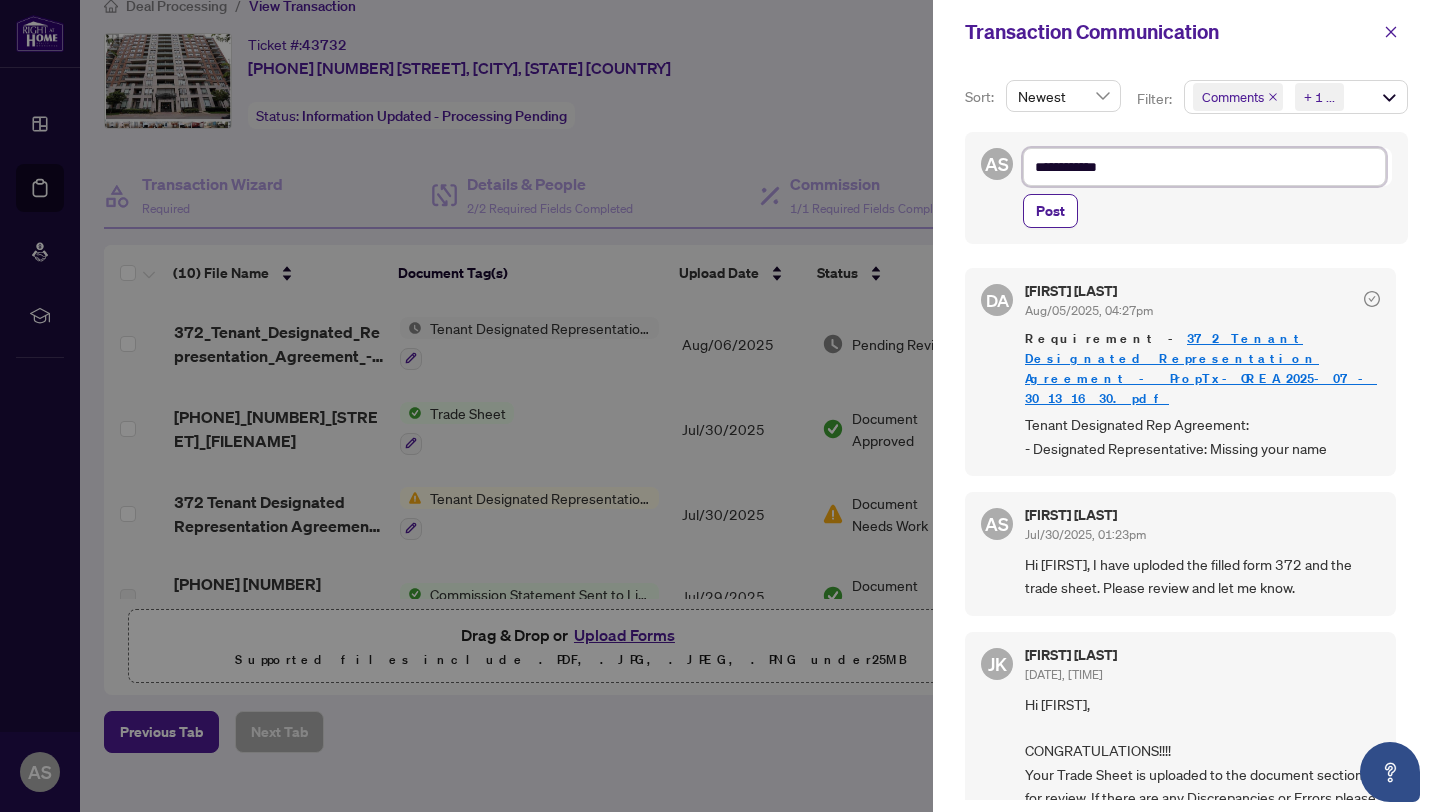 type on "**********" 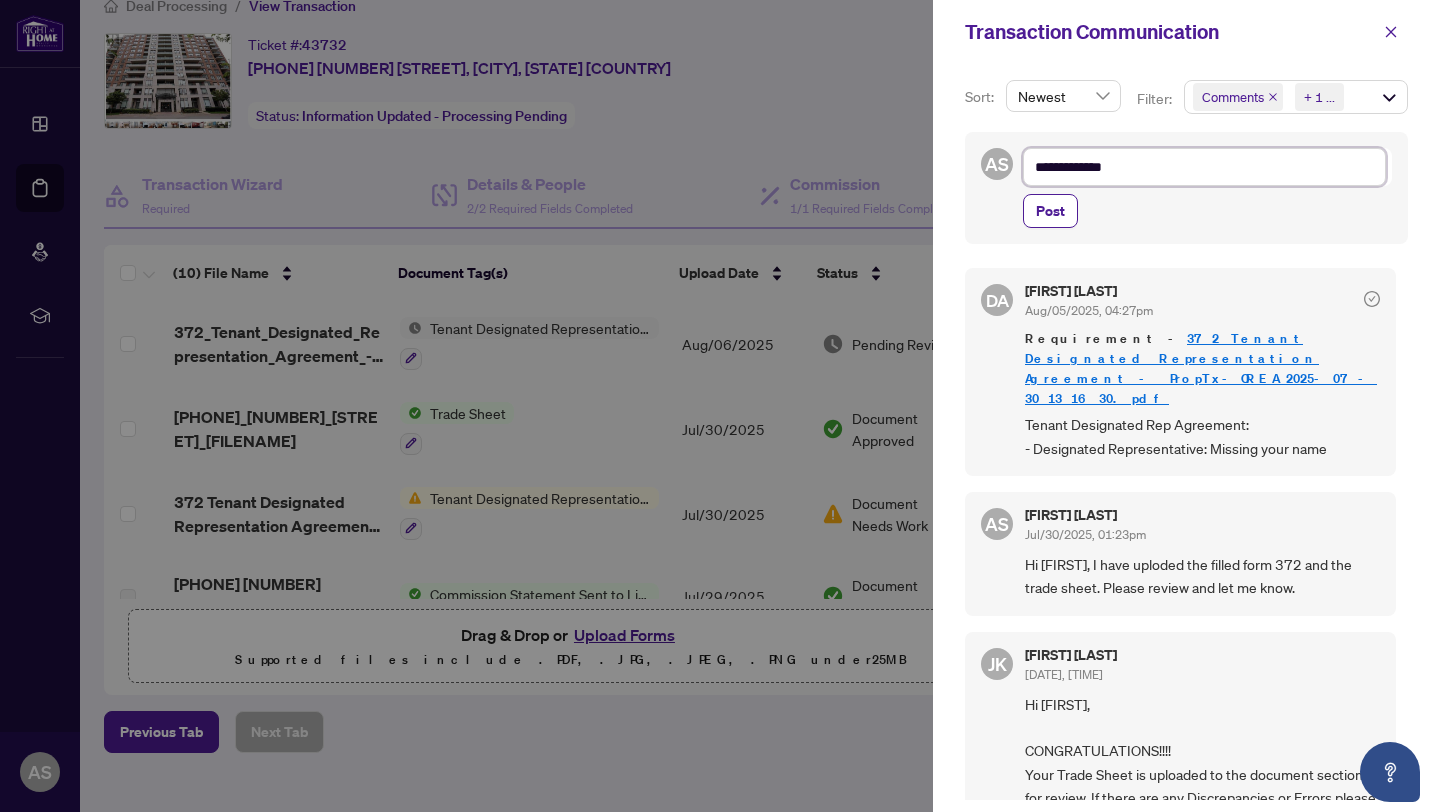 type on "**********" 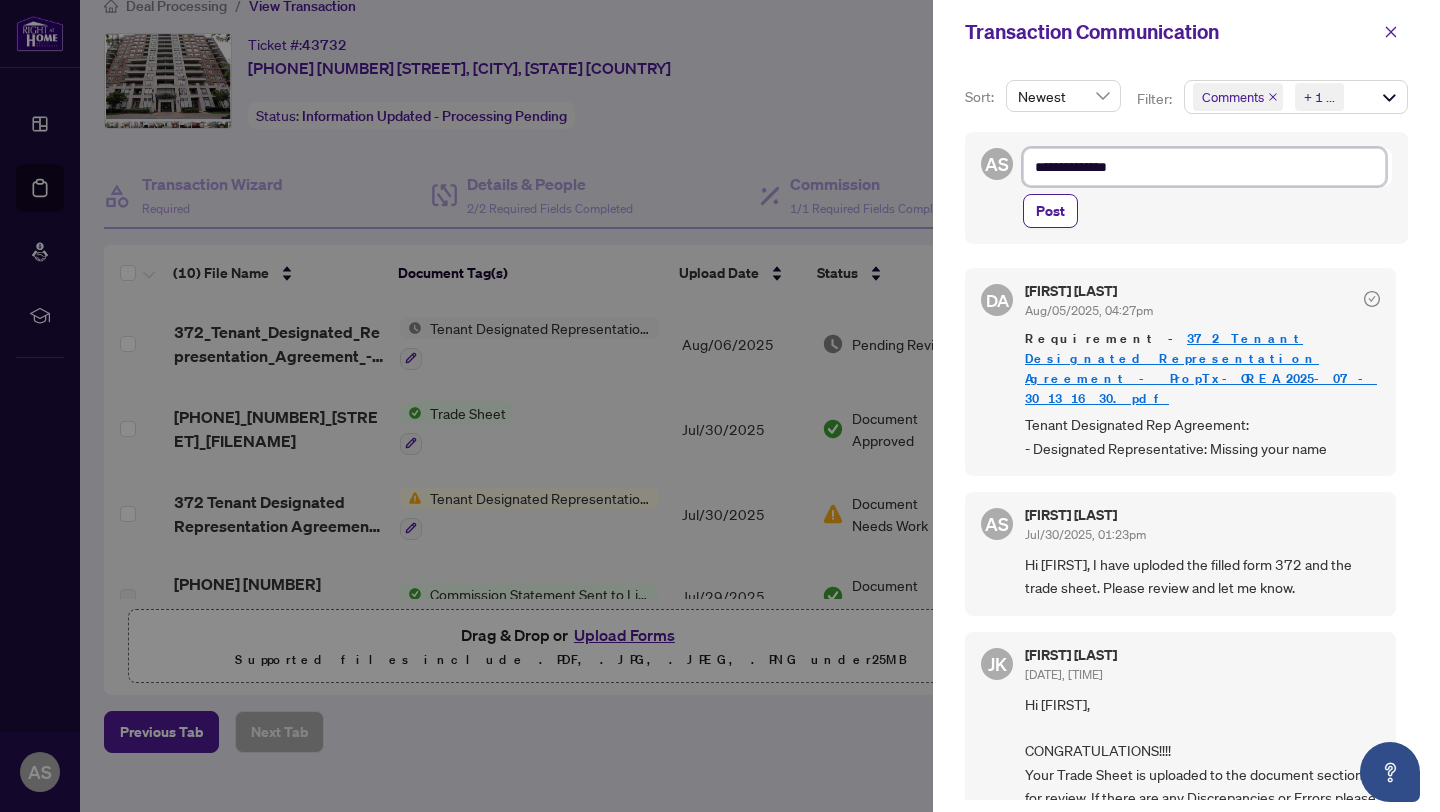 type on "**********" 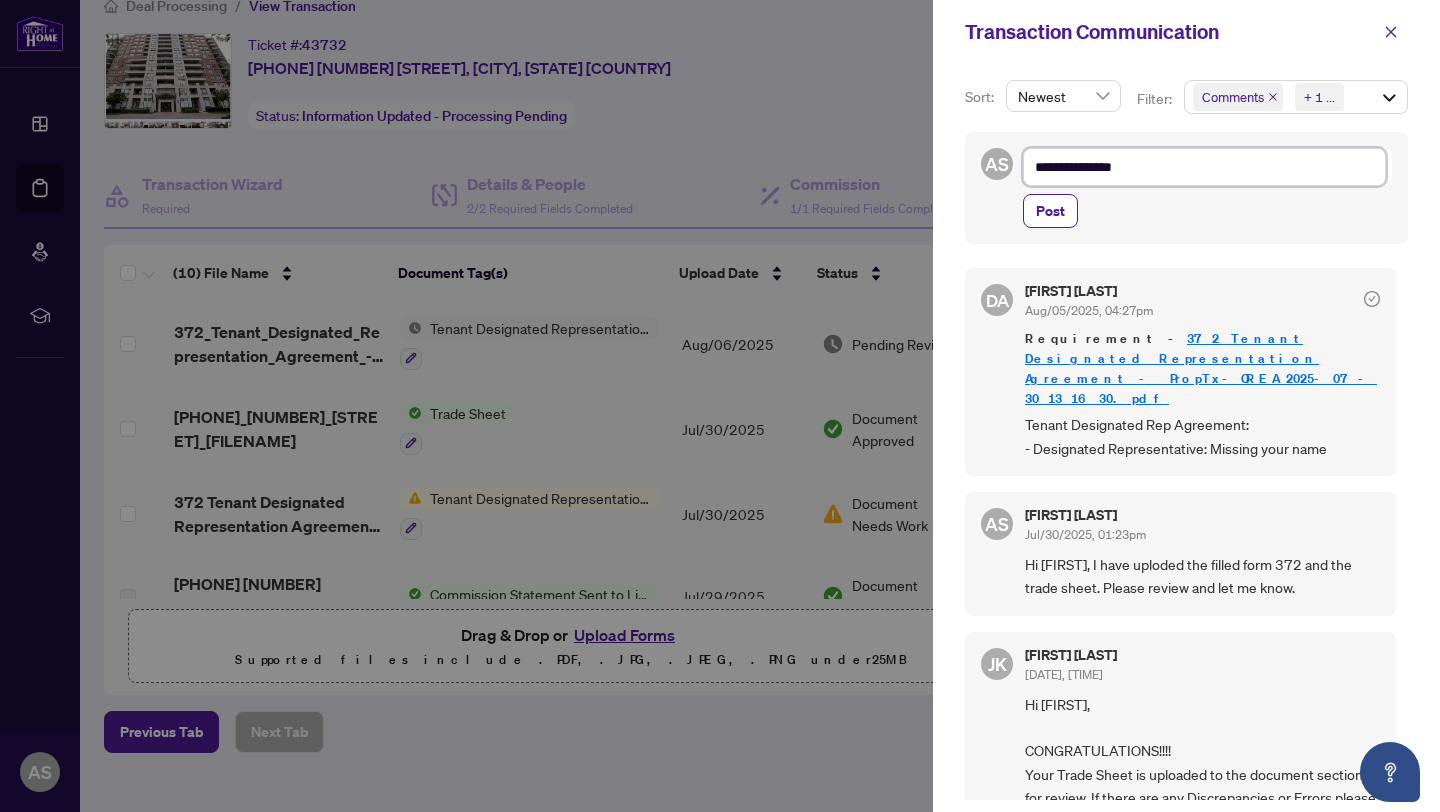 type on "**********" 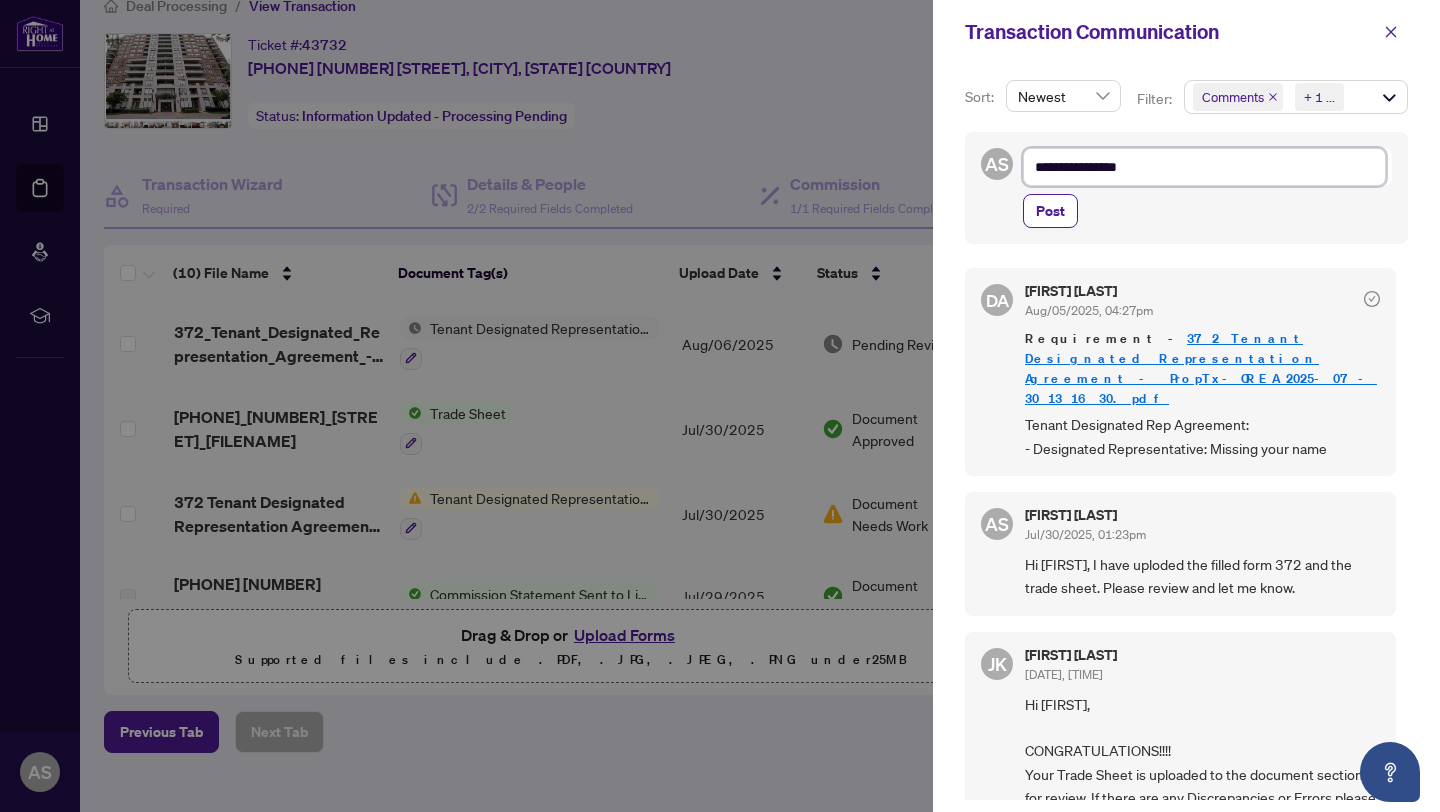 type on "**********" 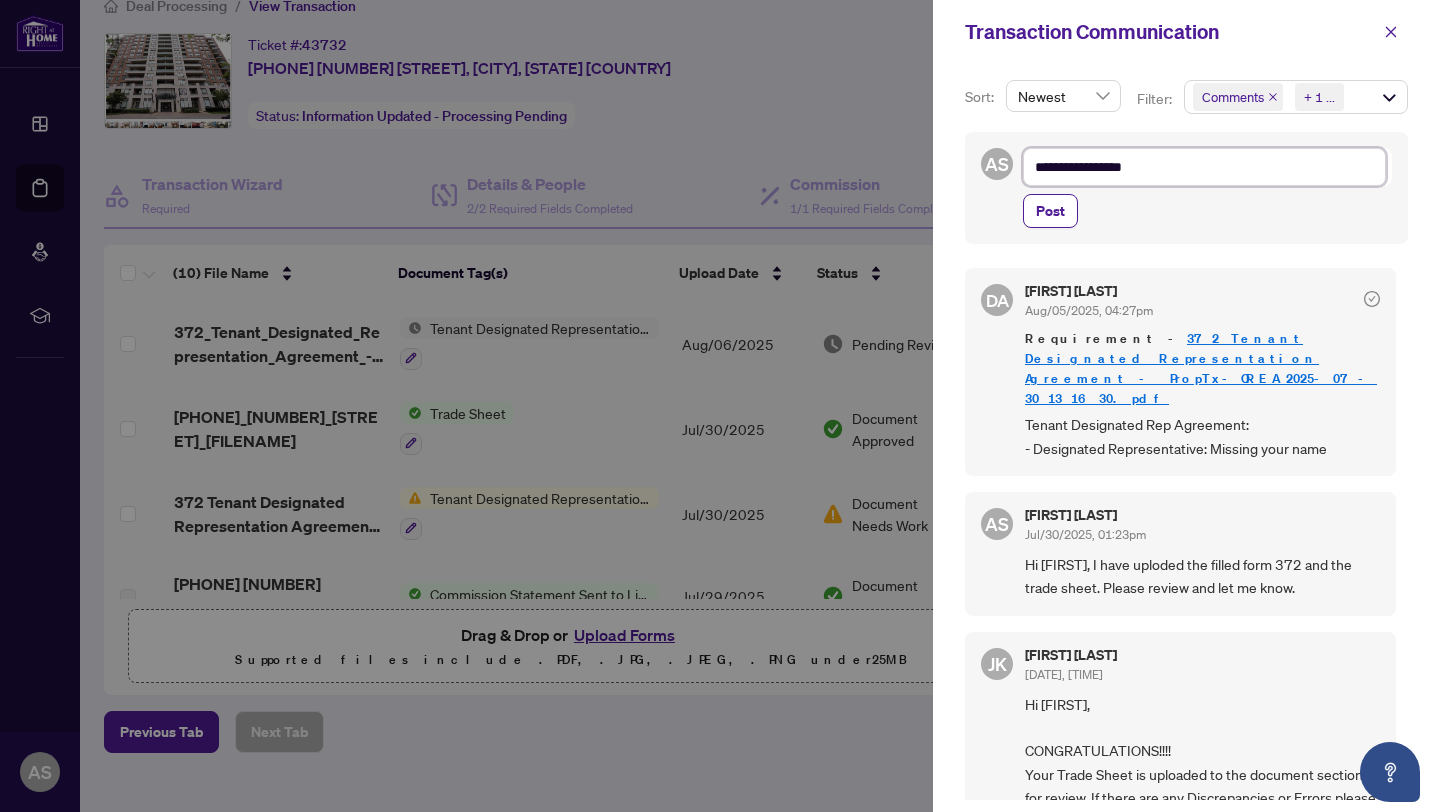 type on "**********" 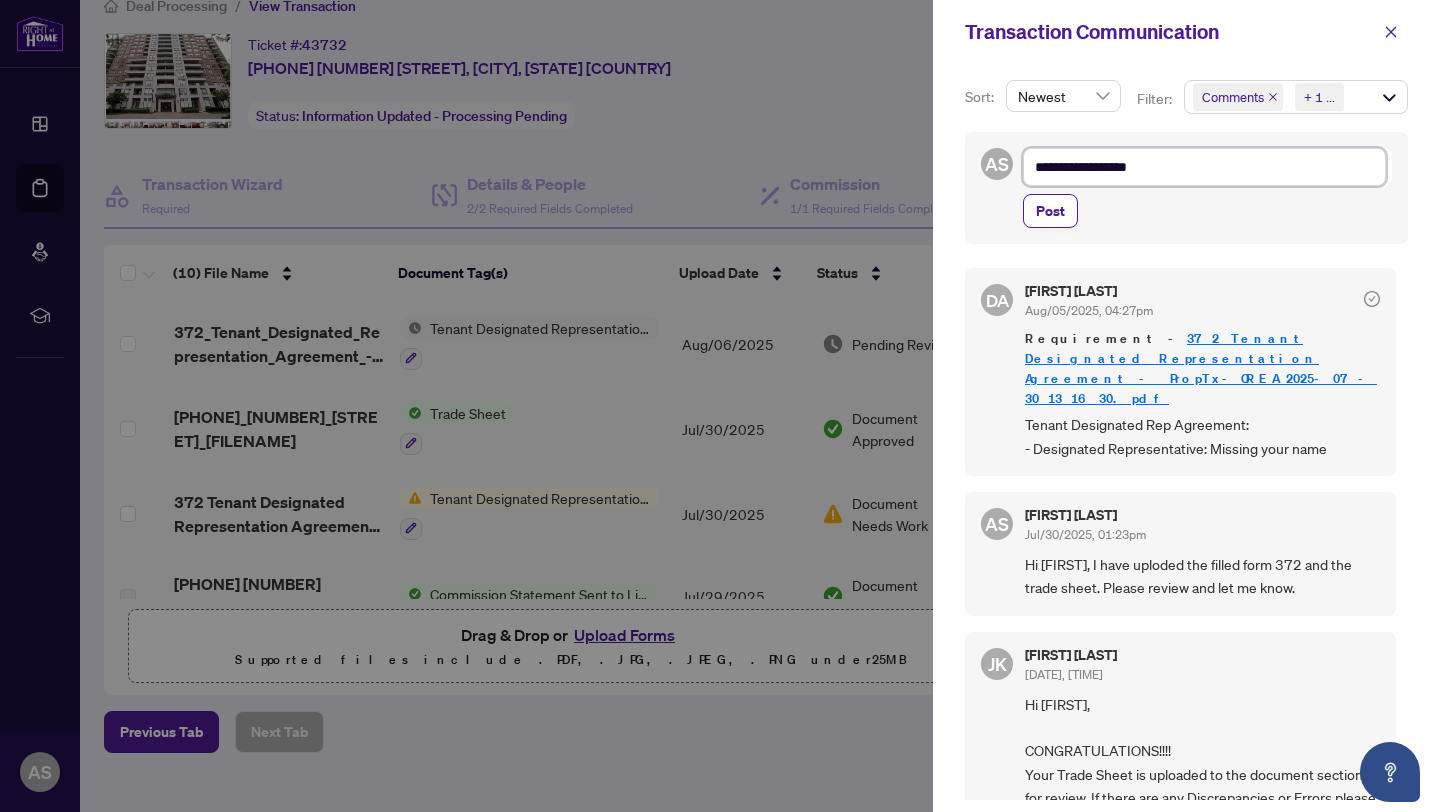 type on "**********" 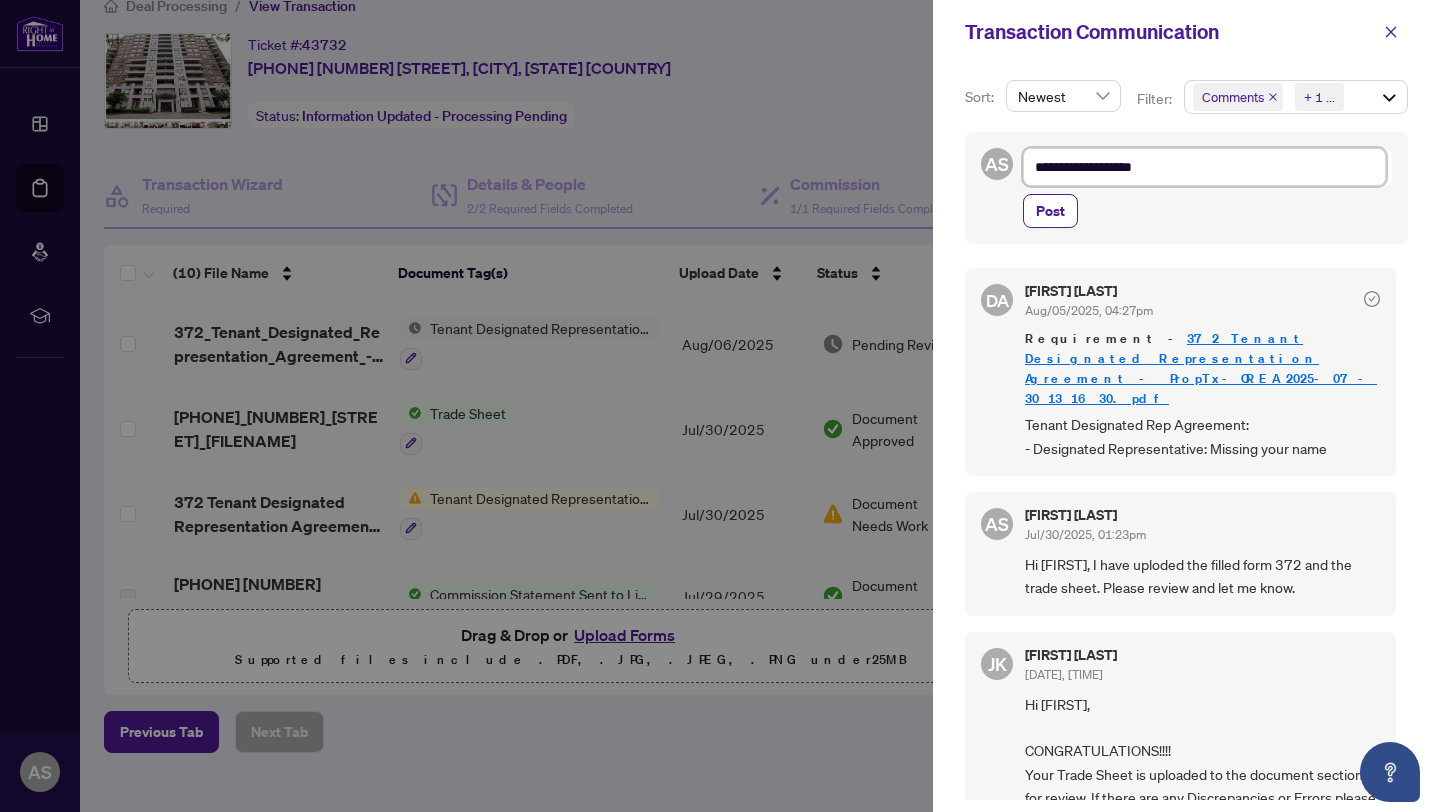 type on "**********" 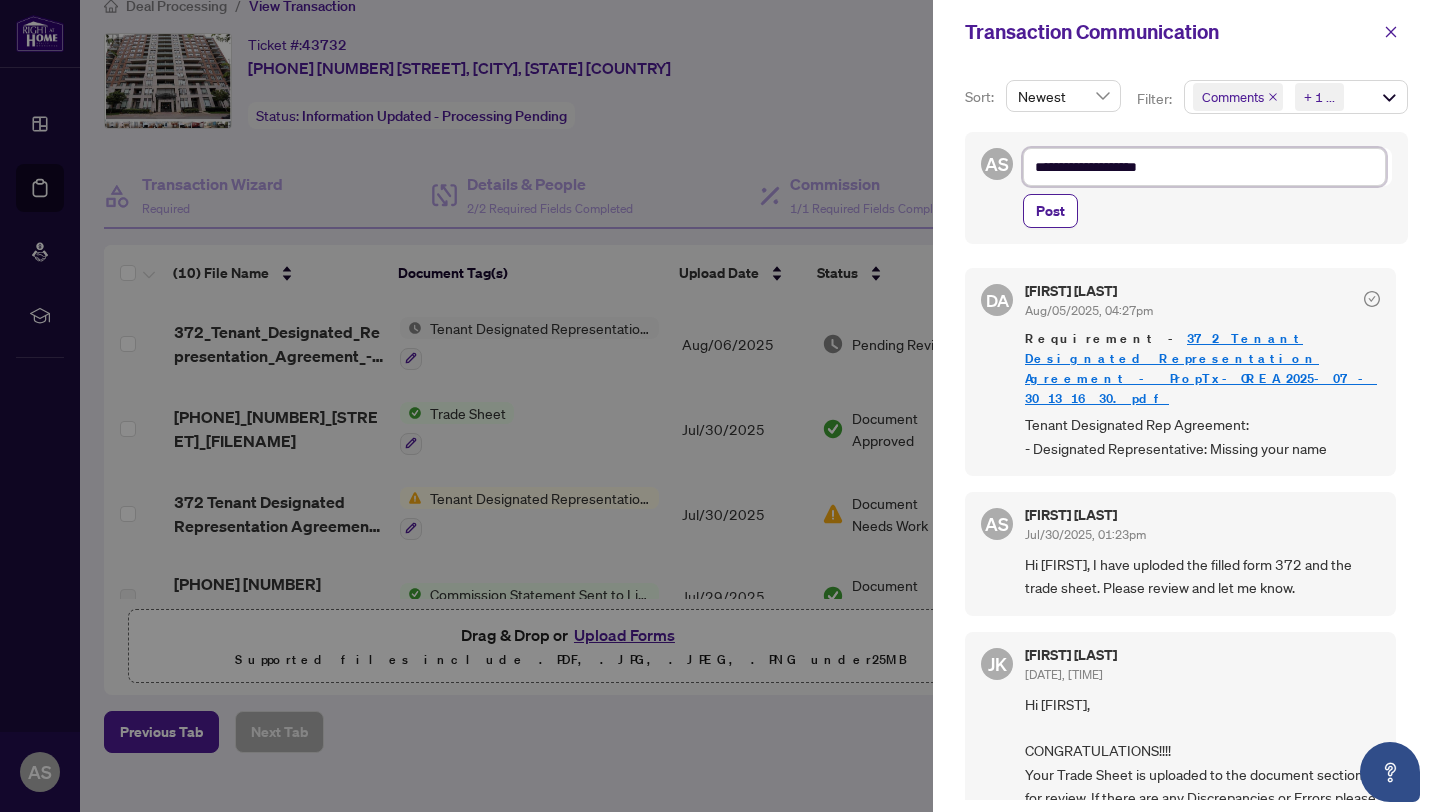 type on "**********" 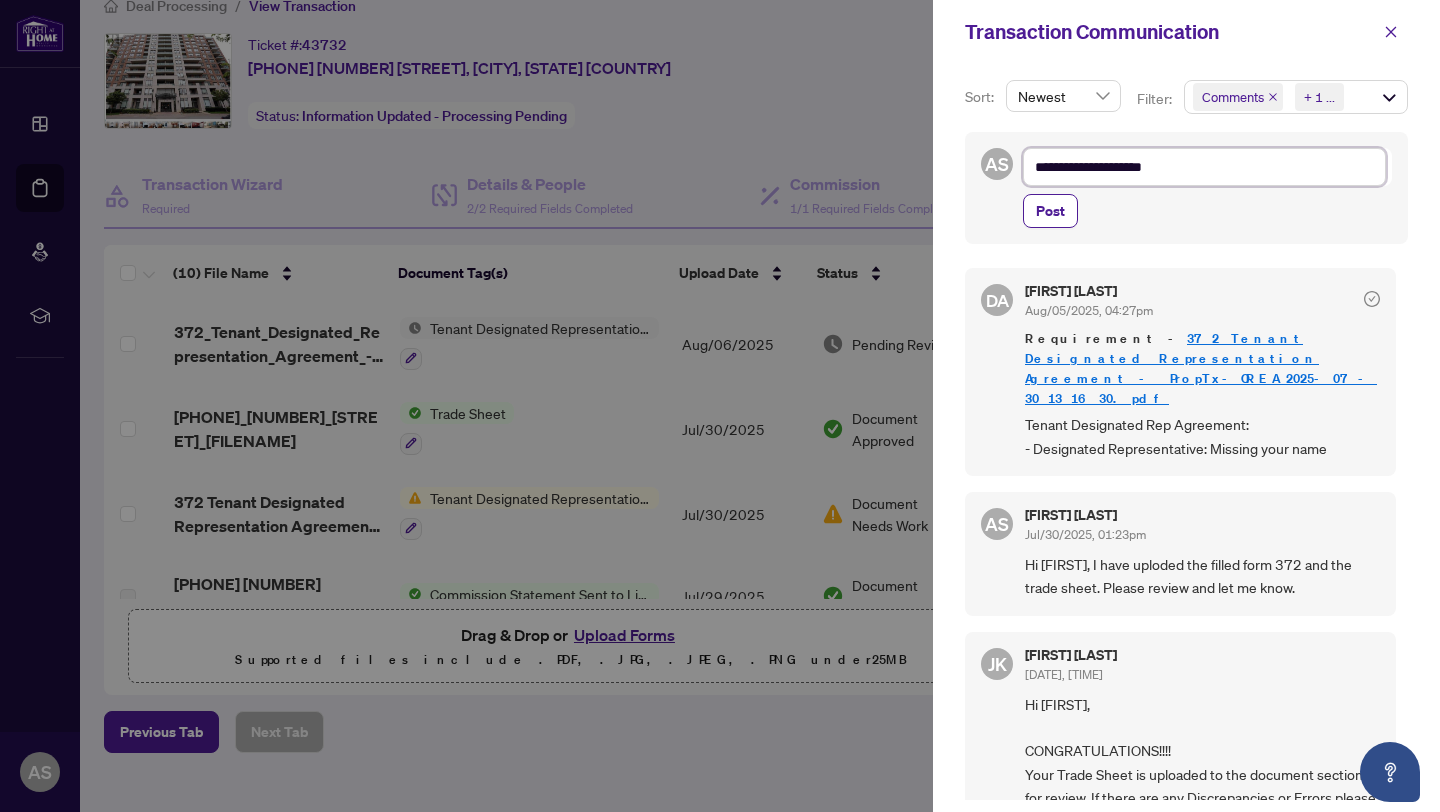 type on "**********" 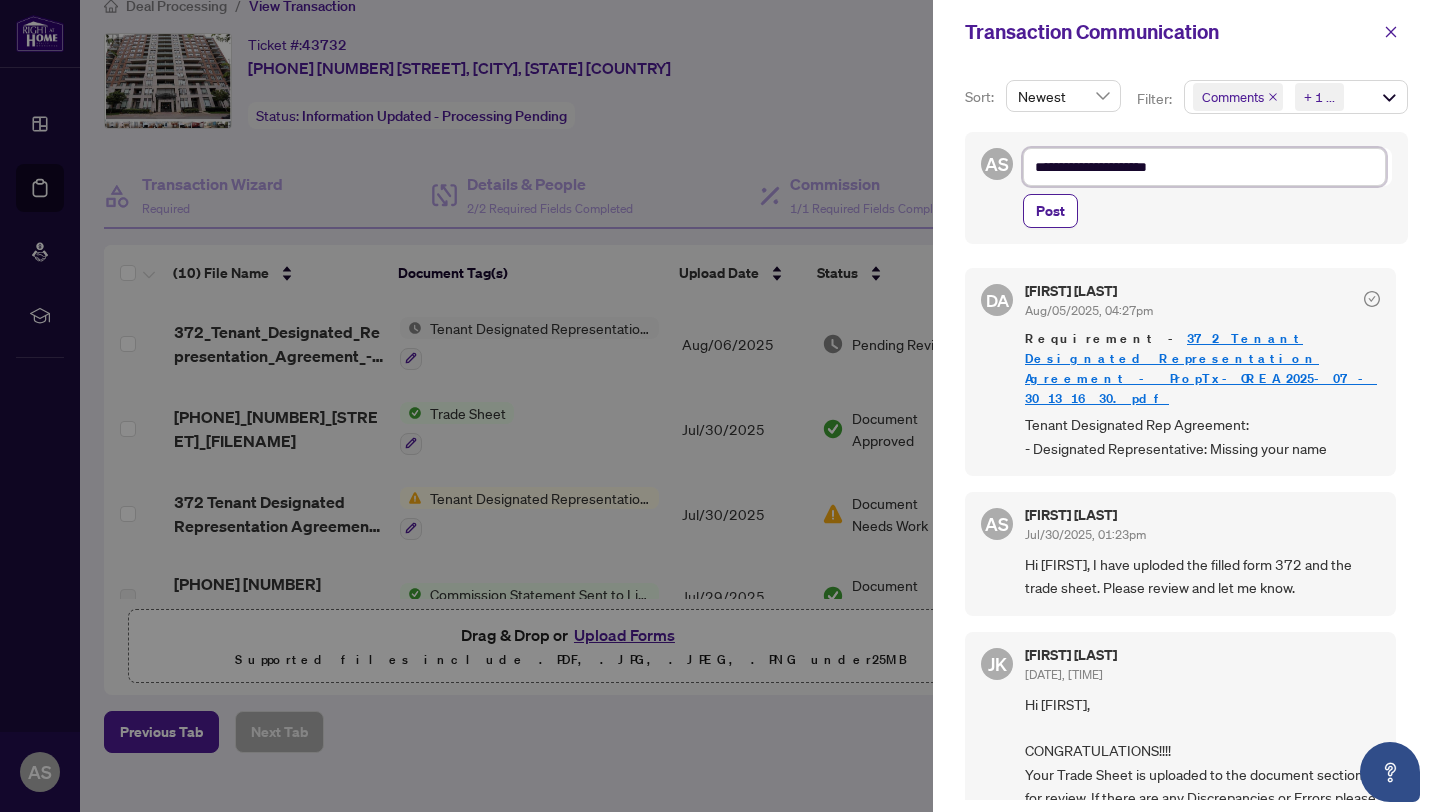 type on "**********" 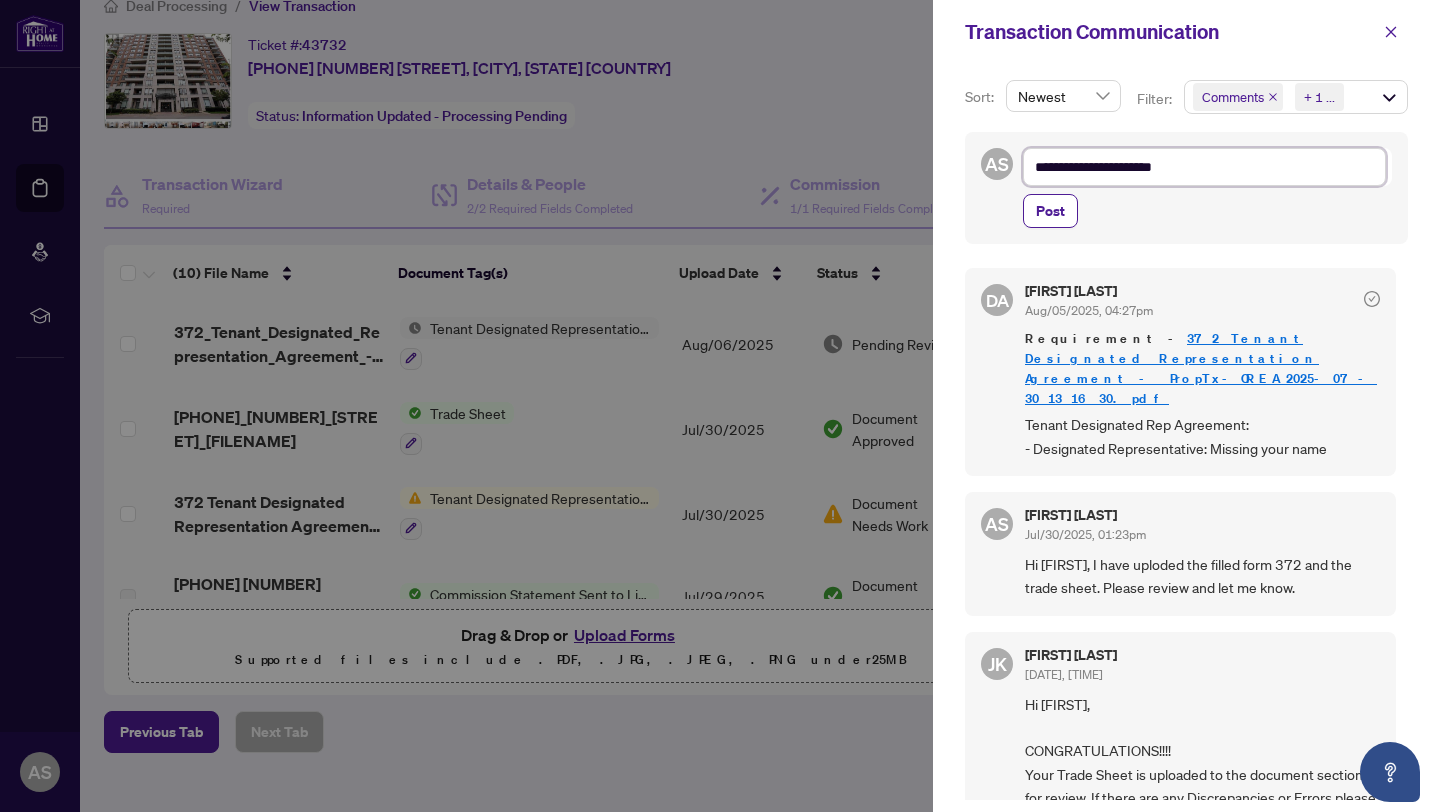 type on "**********" 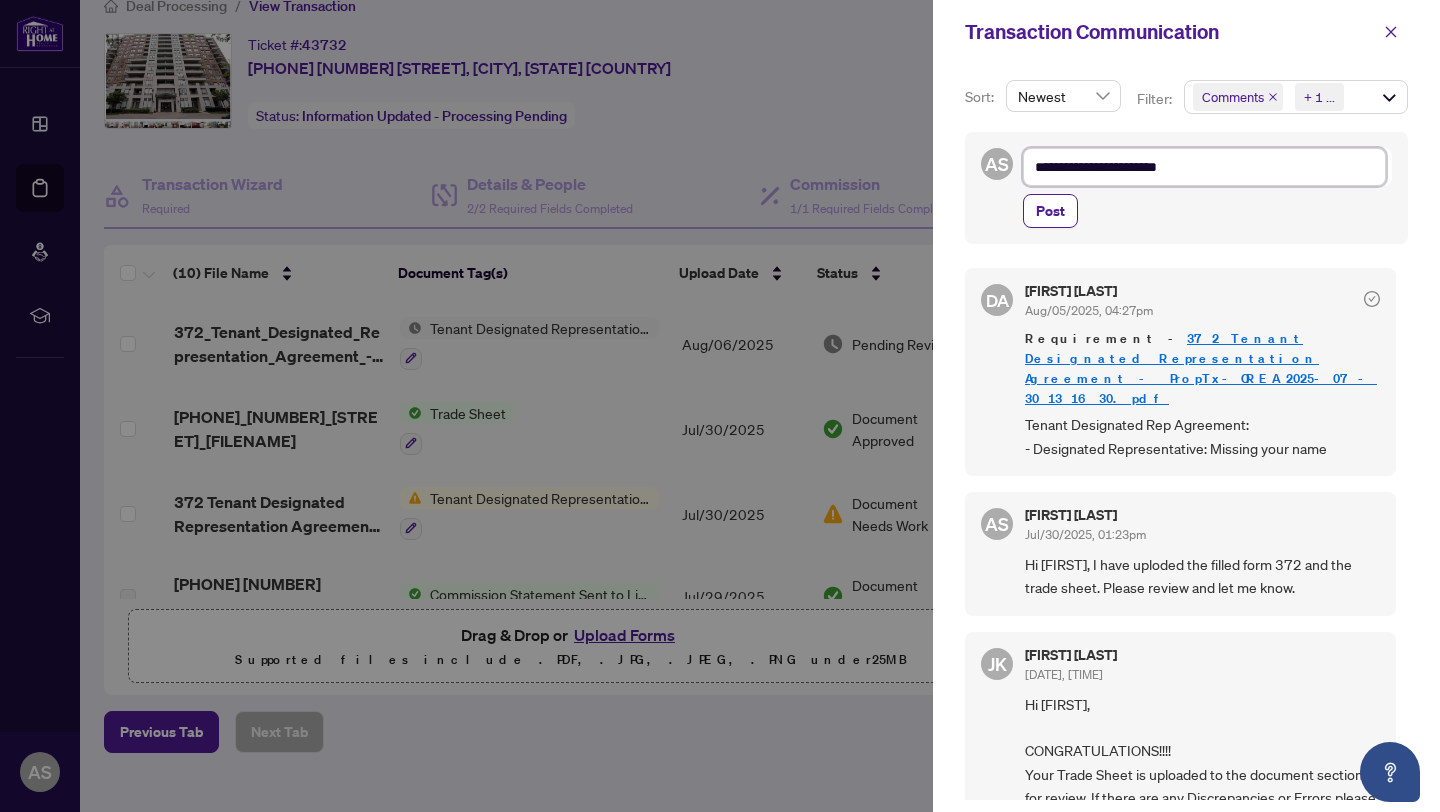 type on "**********" 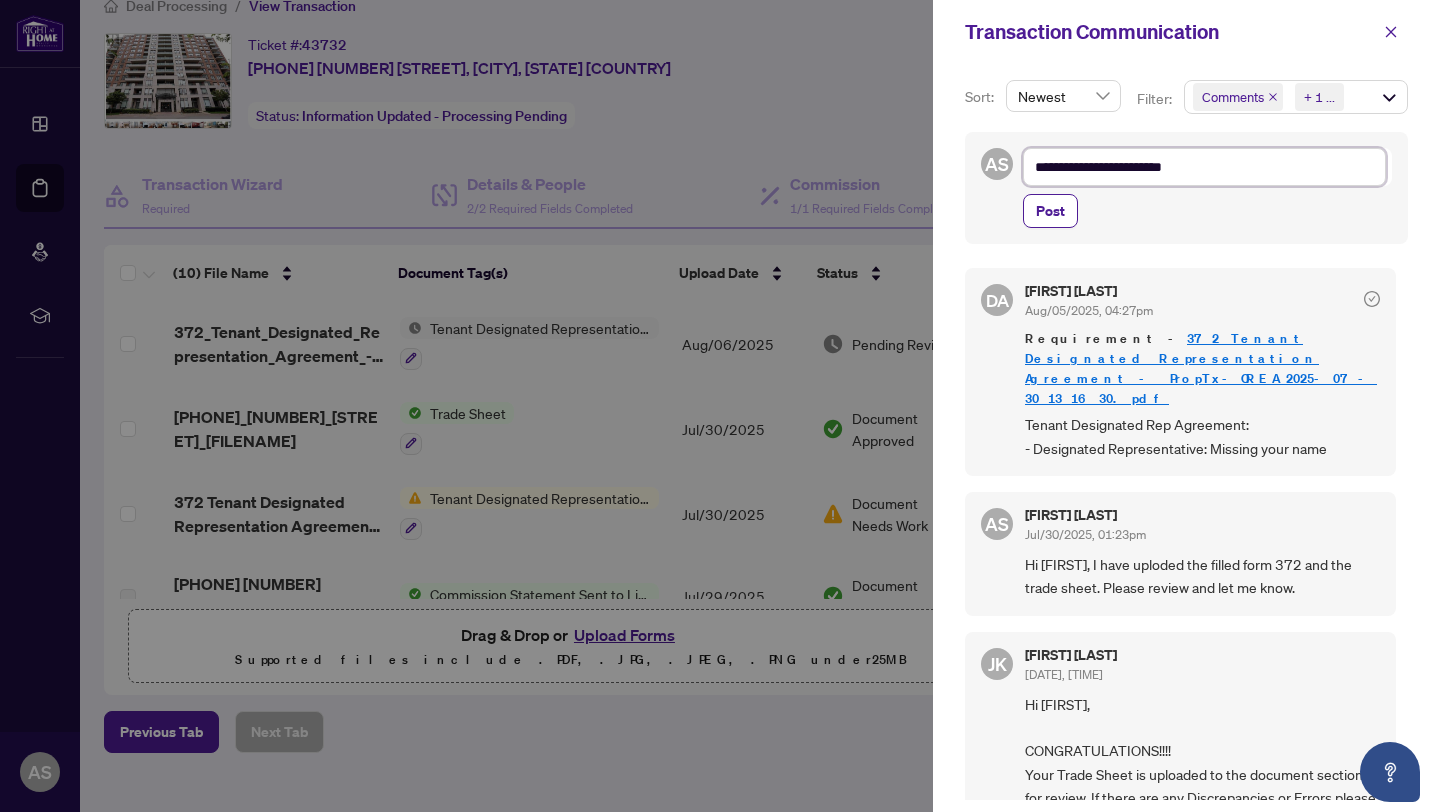 type on "**********" 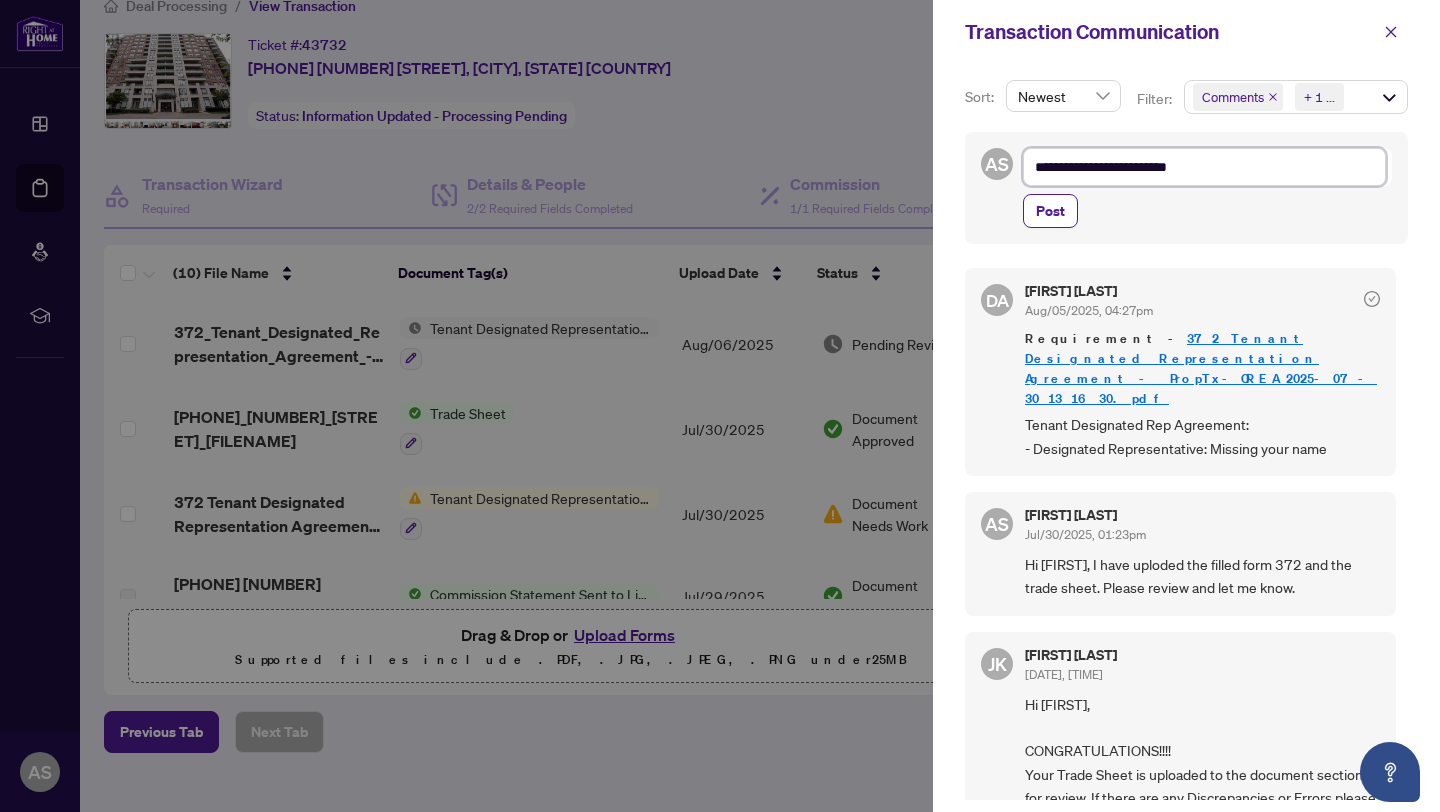 type on "**********" 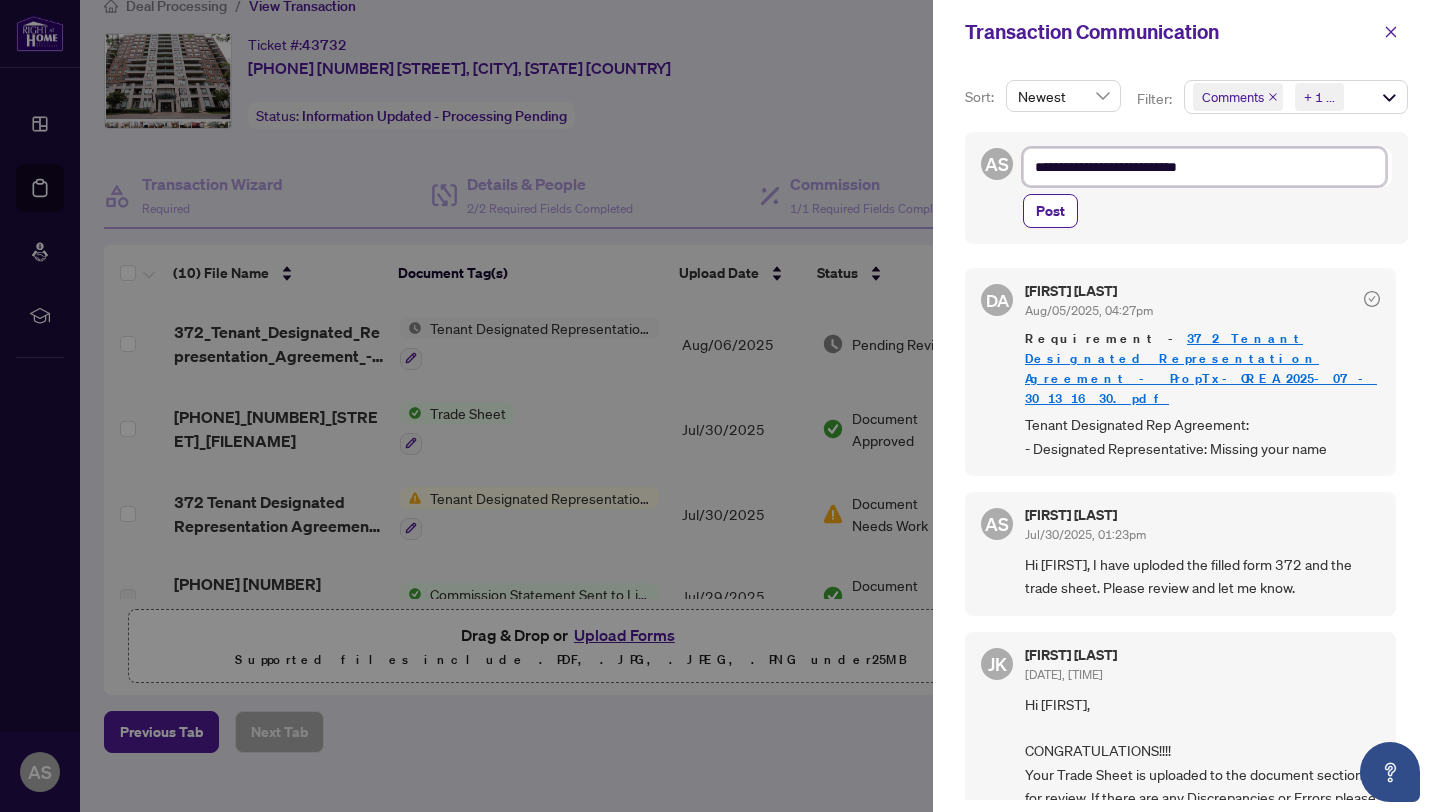 type on "**********" 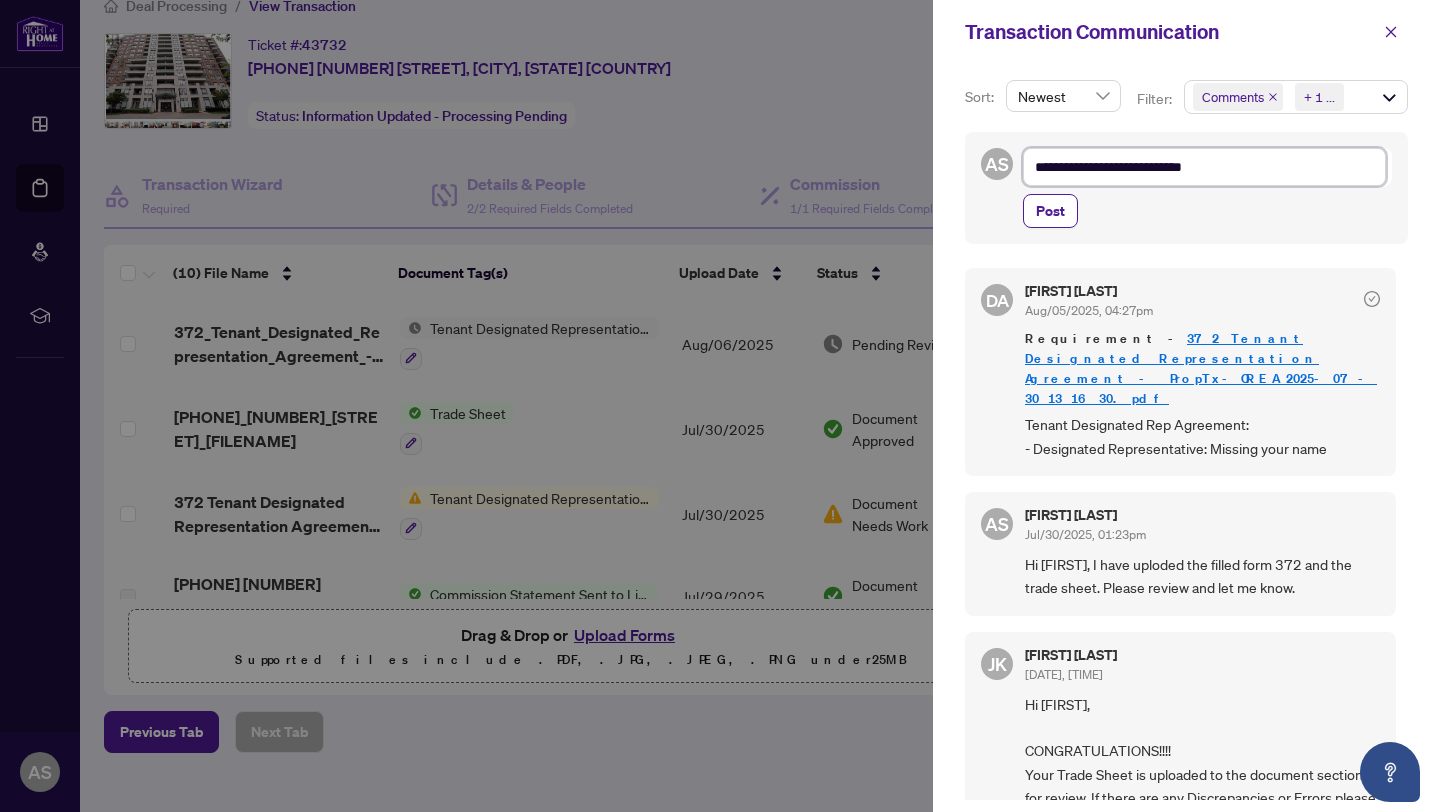 type on "**********" 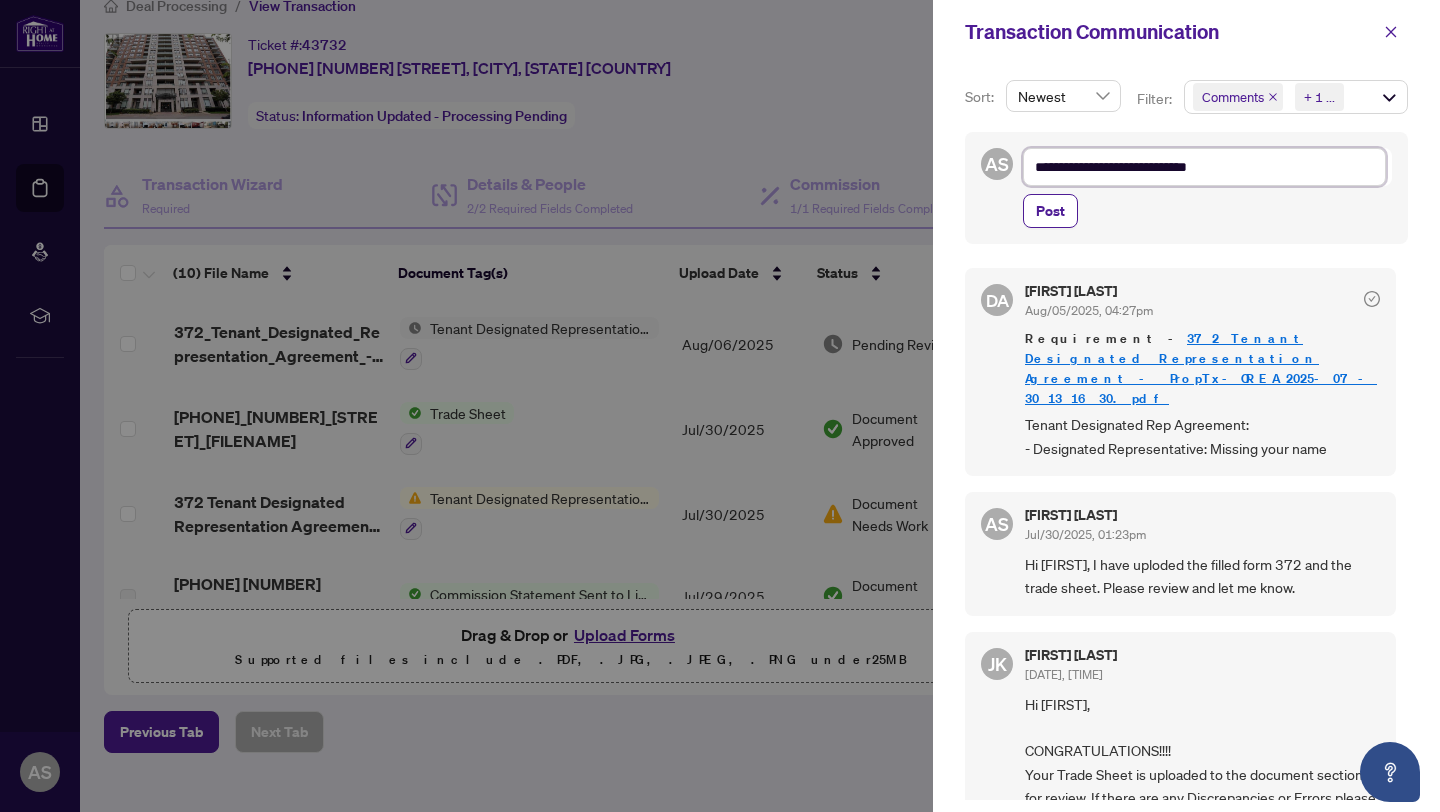 type on "**********" 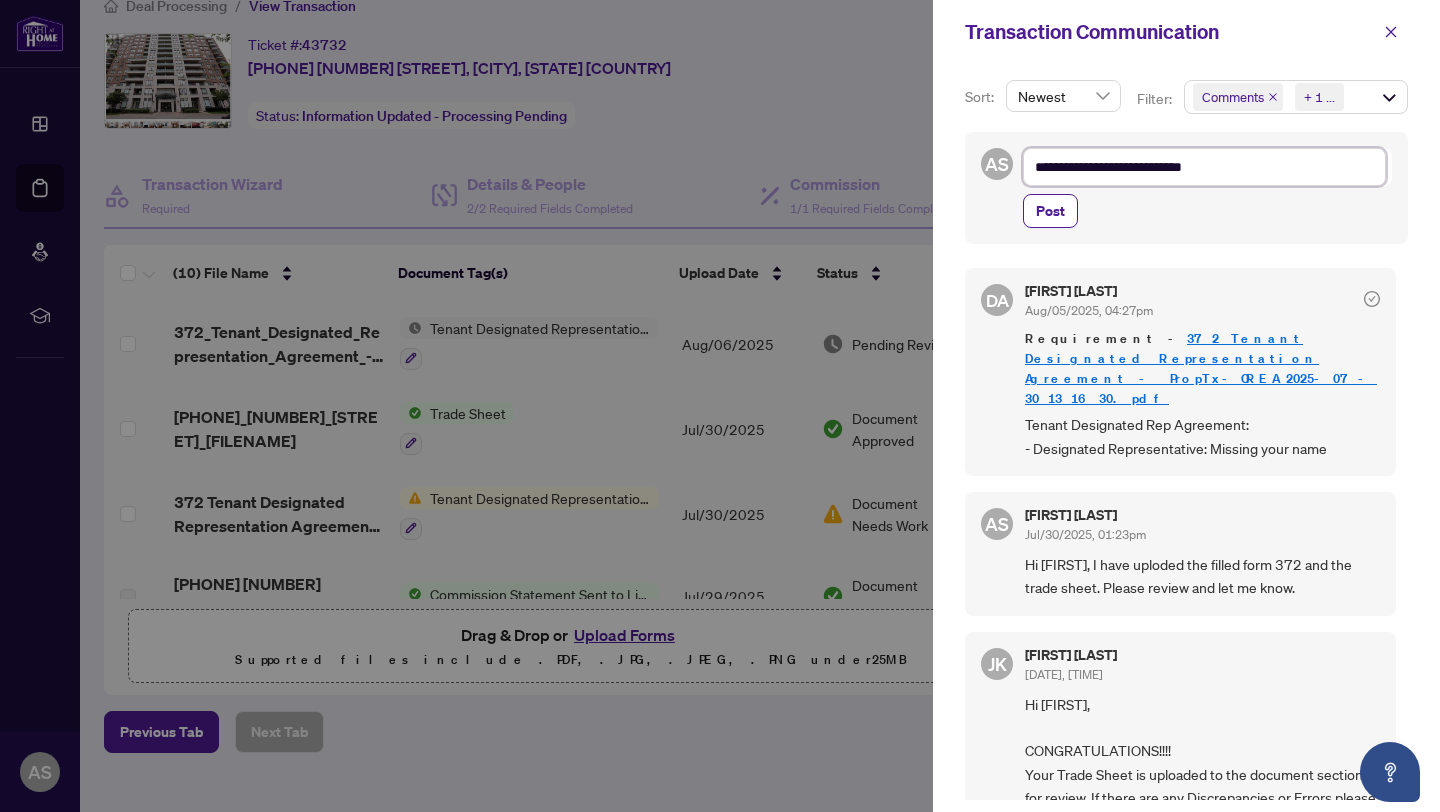 type on "**********" 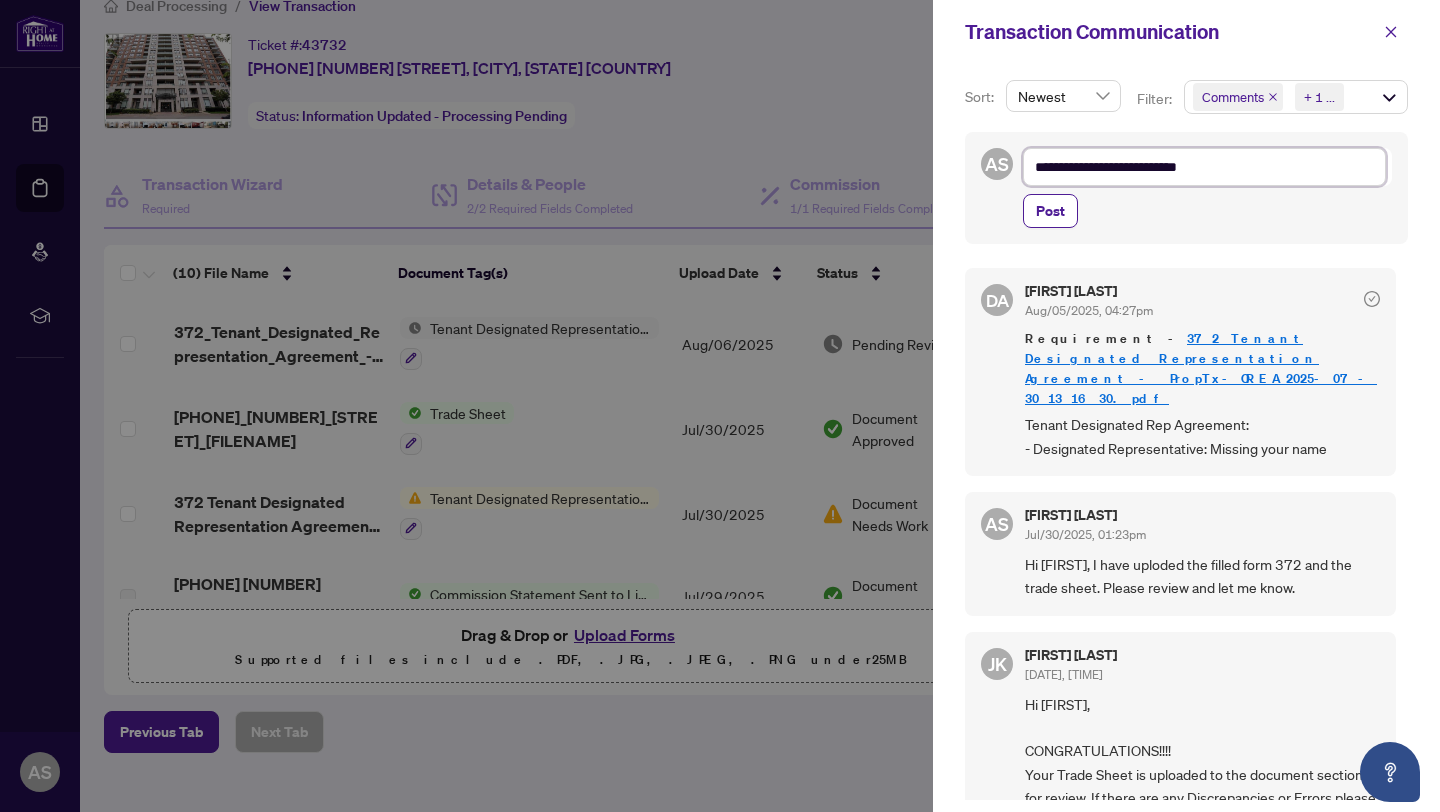 type on "**********" 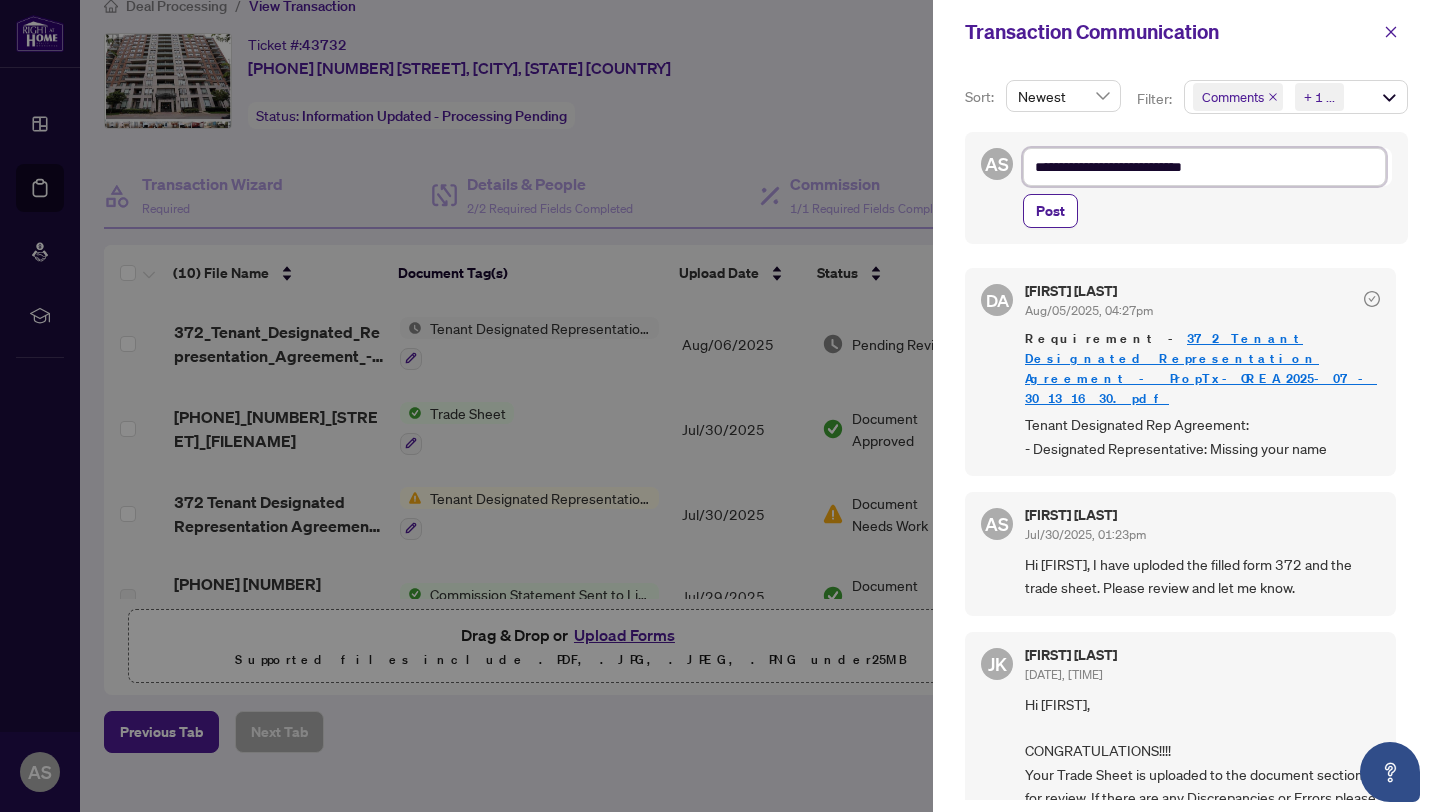 type on "**********" 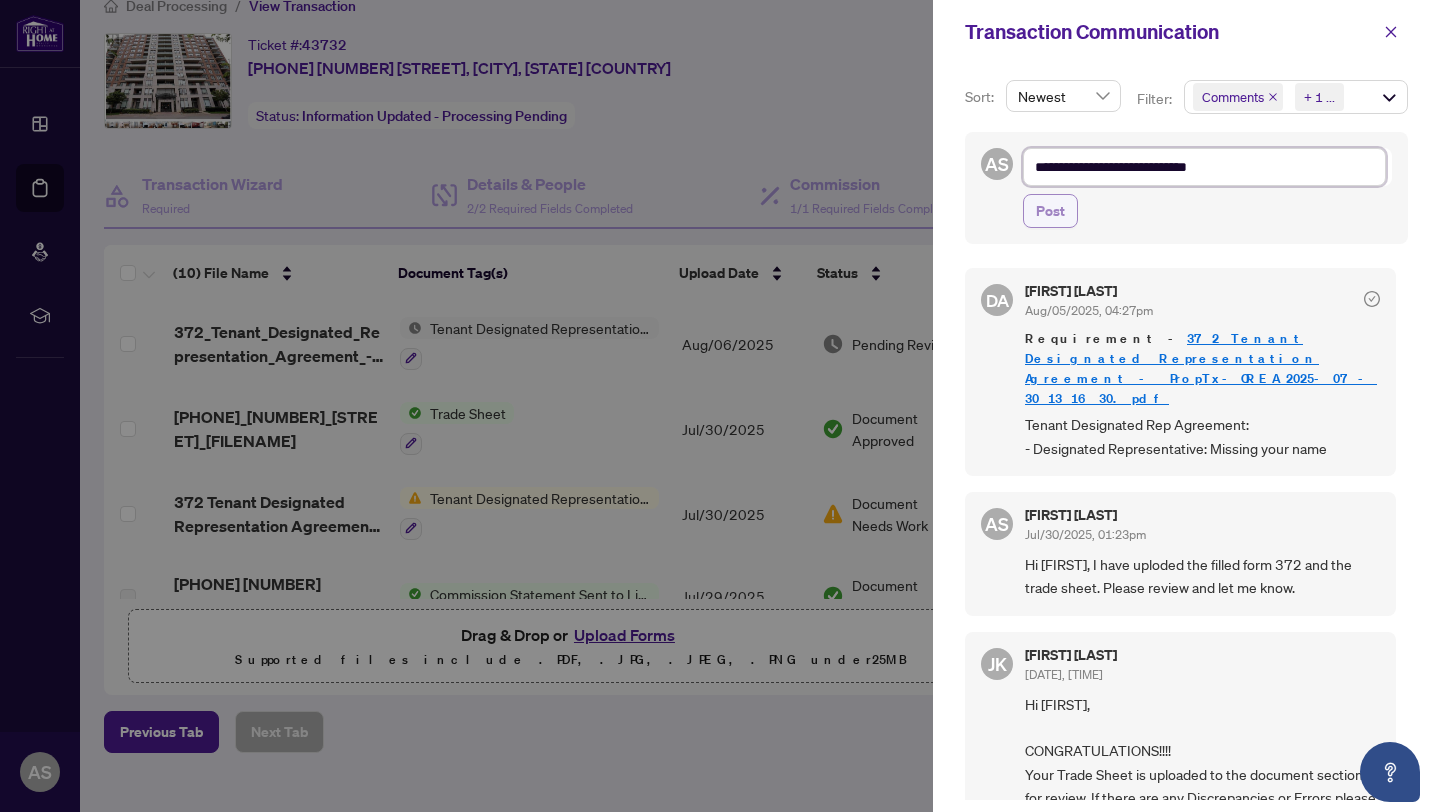 type on "**********" 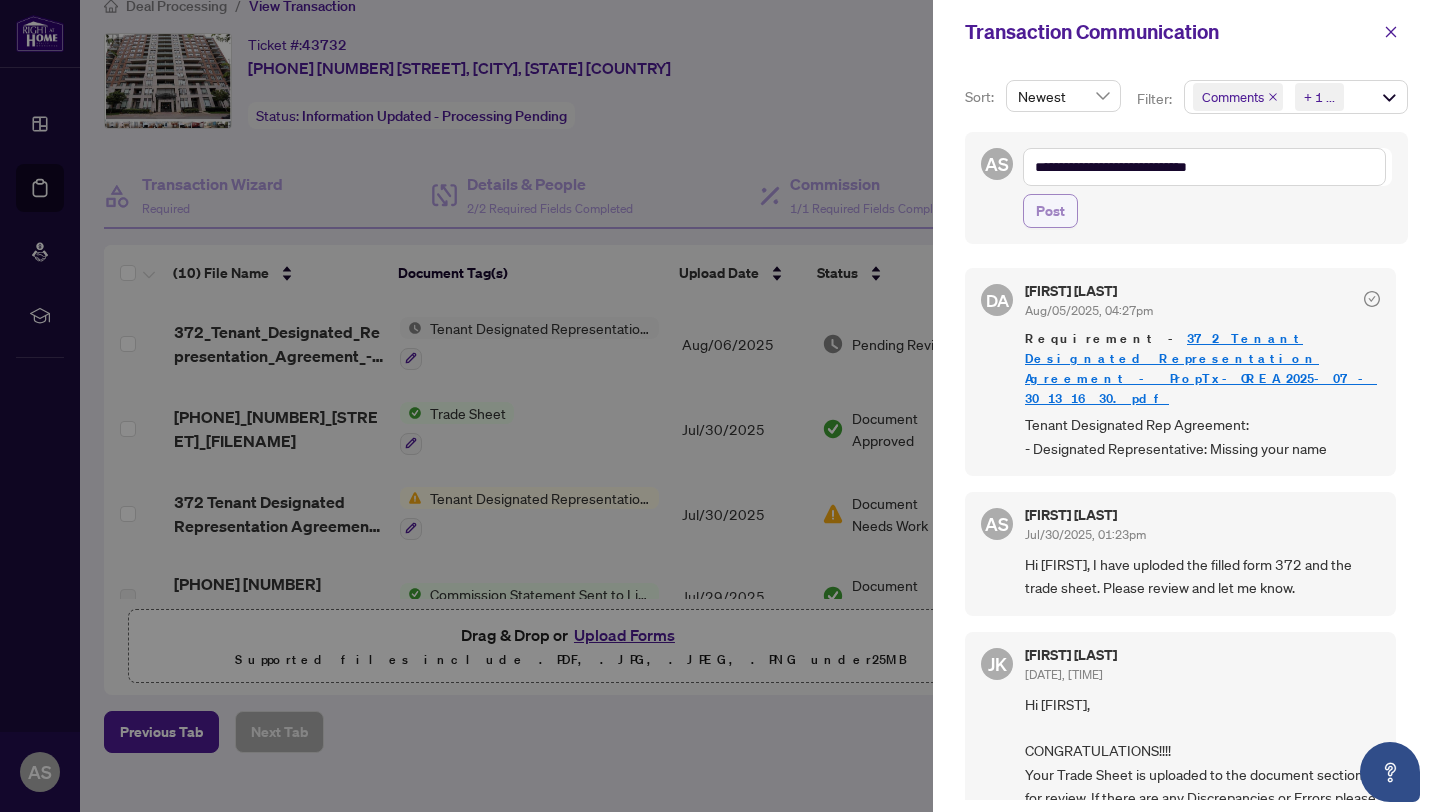 click on "Post" at bounding box center (1050, 211) 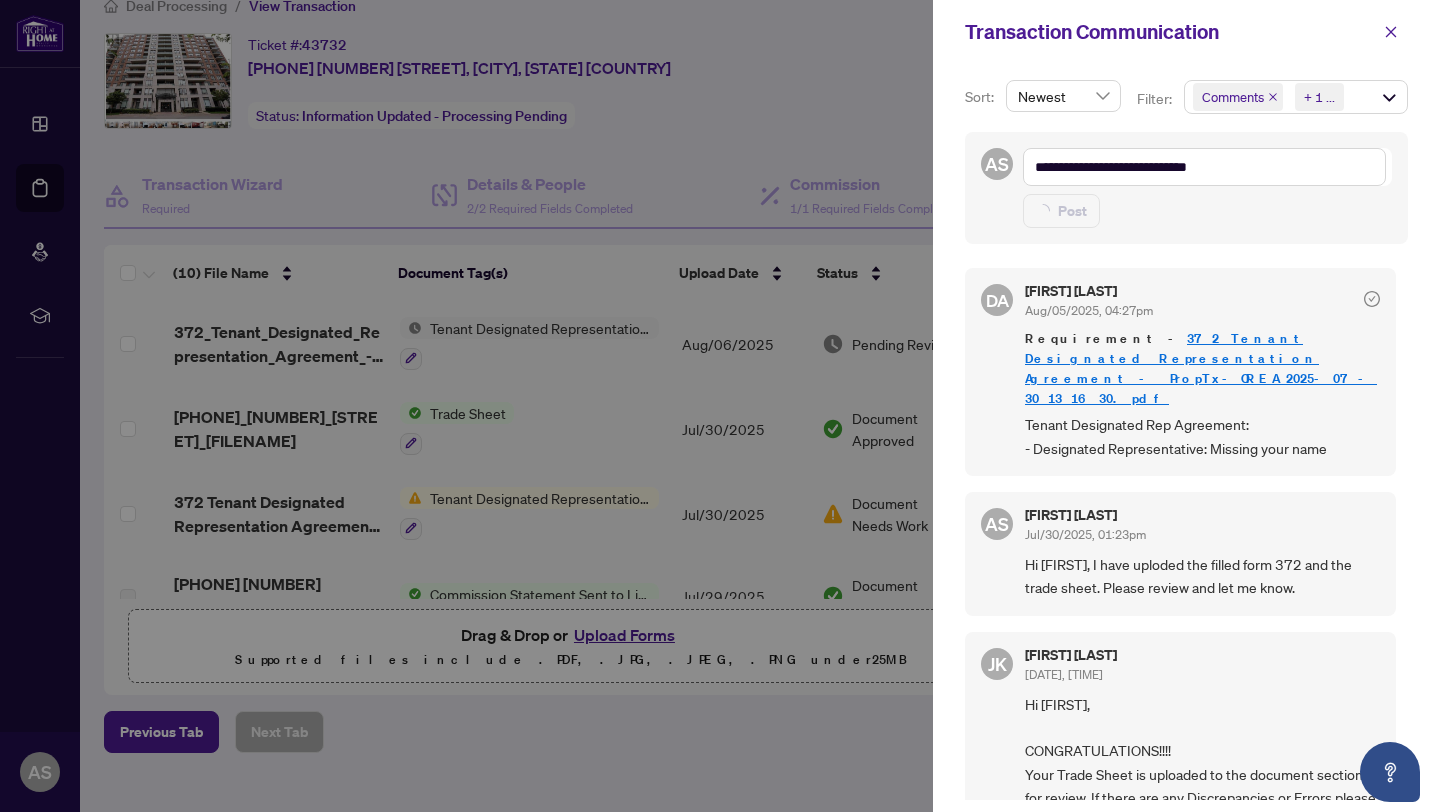 type 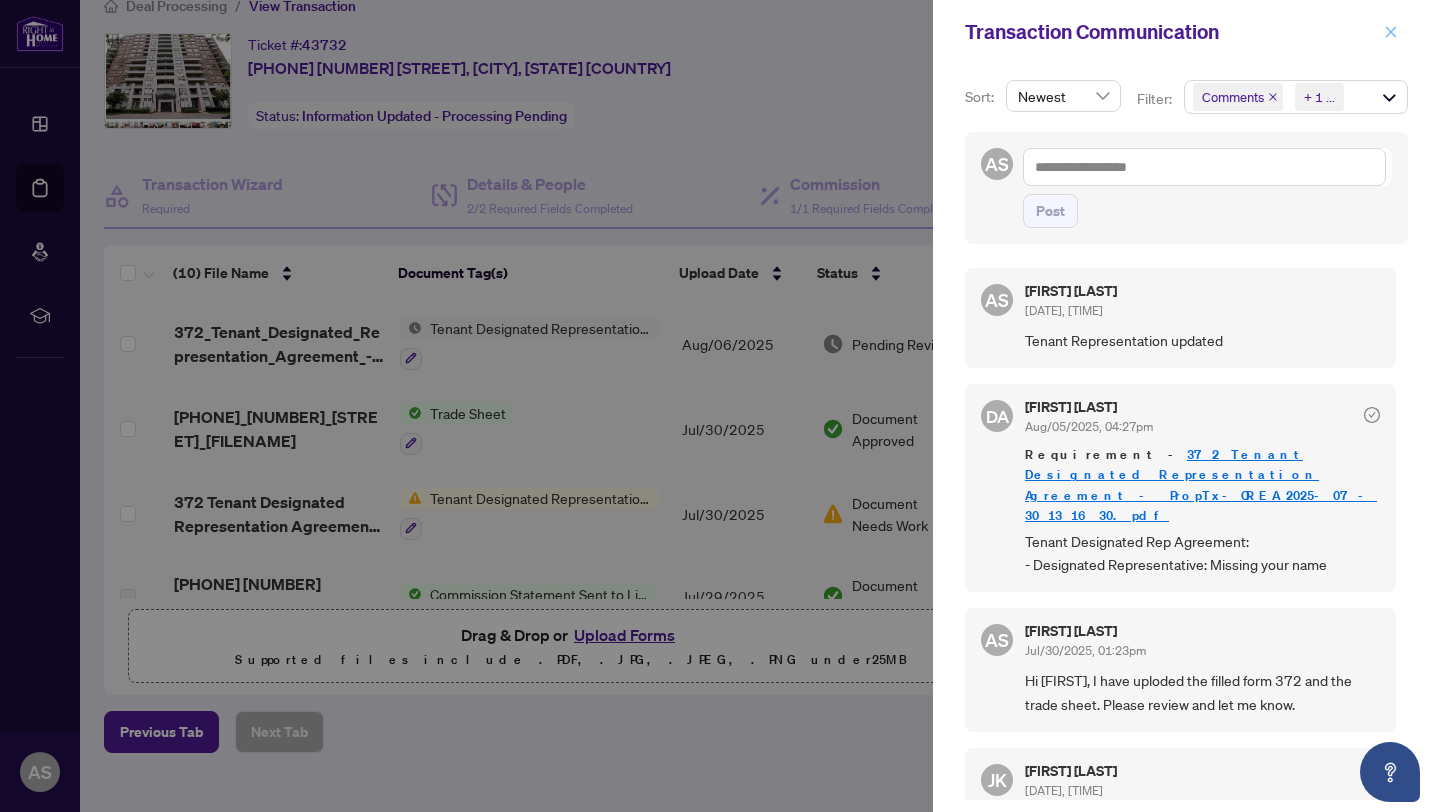 click 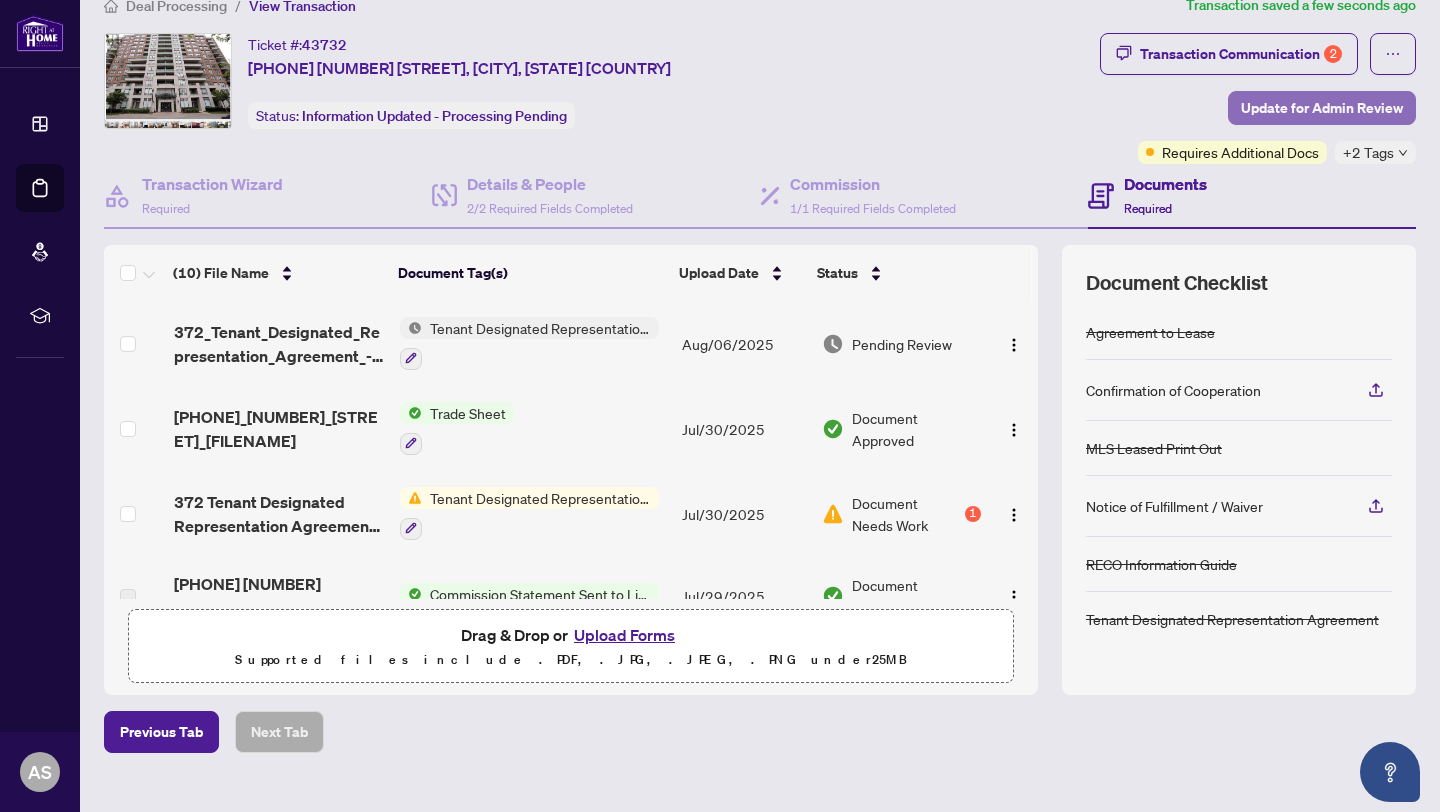 click on "Update for Admin Review" at bounding box center [1322, 108] 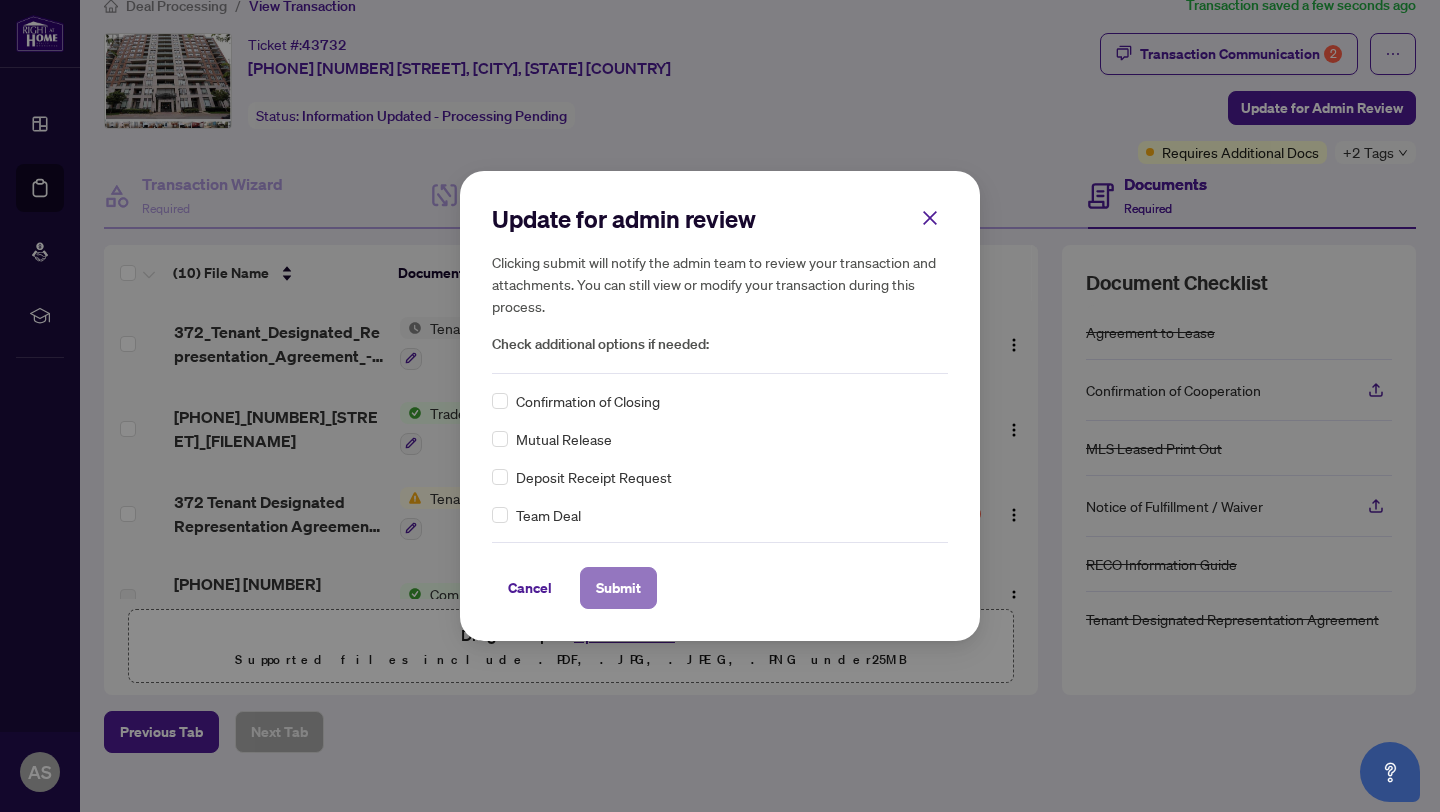 click on "Submit" at bounding box center (618, 588) 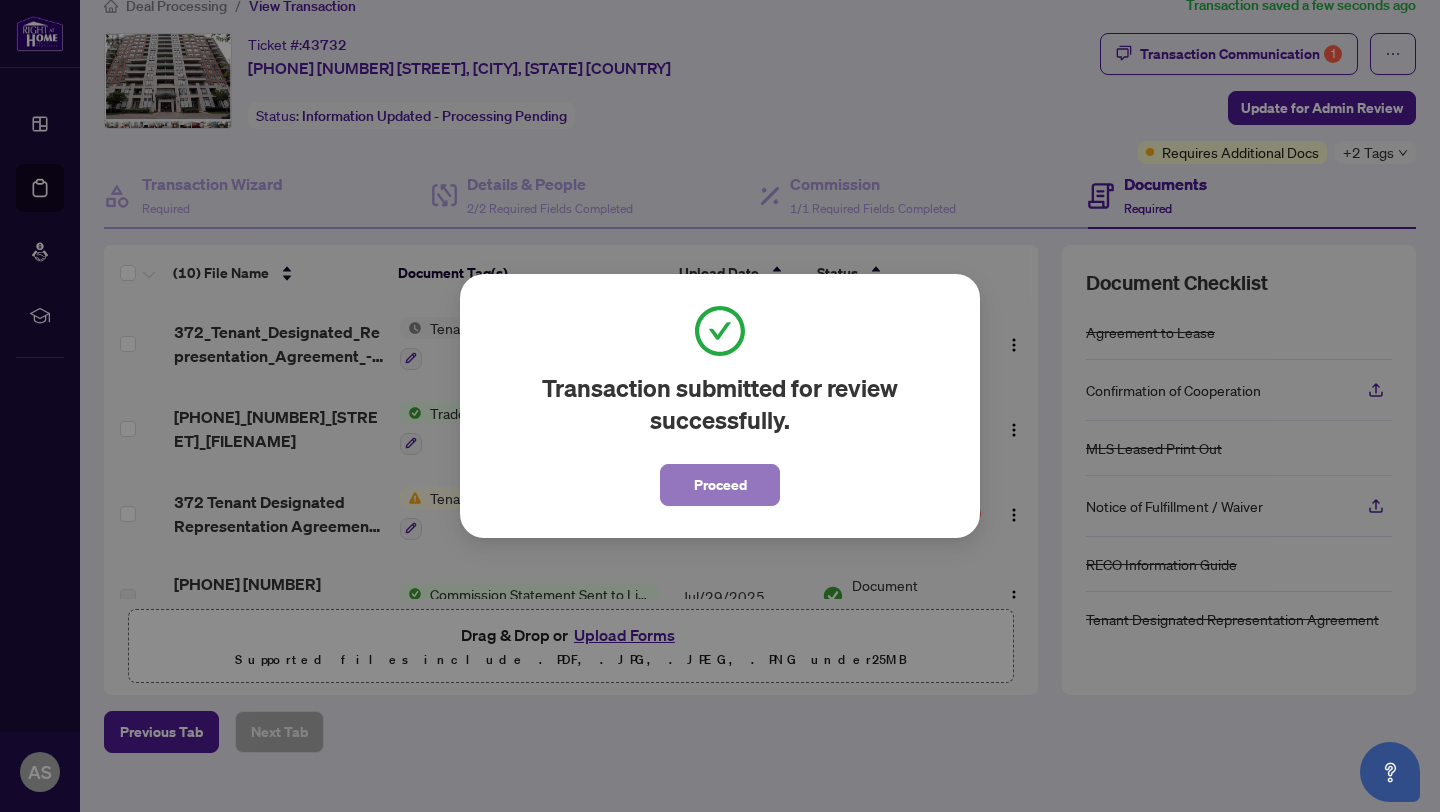 click on "Proceed" at bounding box center [720, 485] 